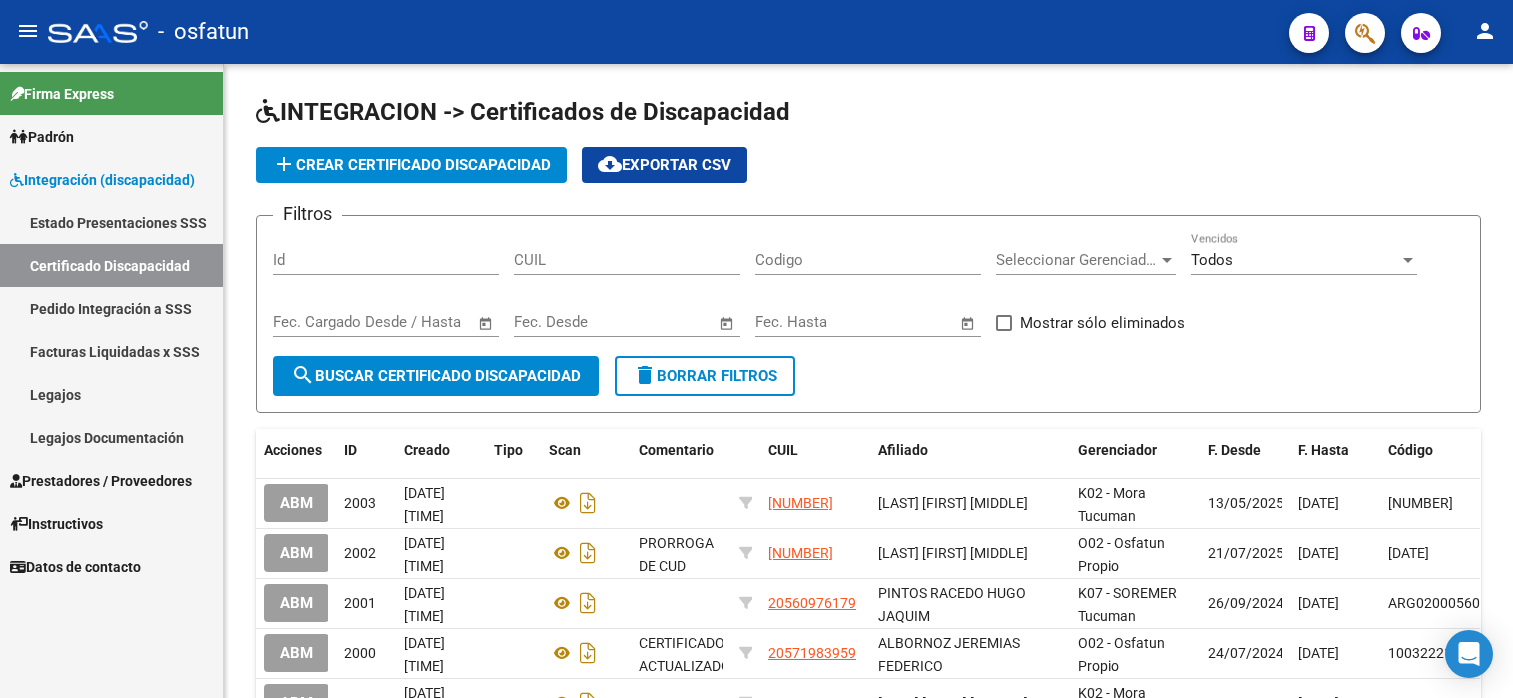 scroll, scrollTop: 0, scrollLeft: 0, axis: both 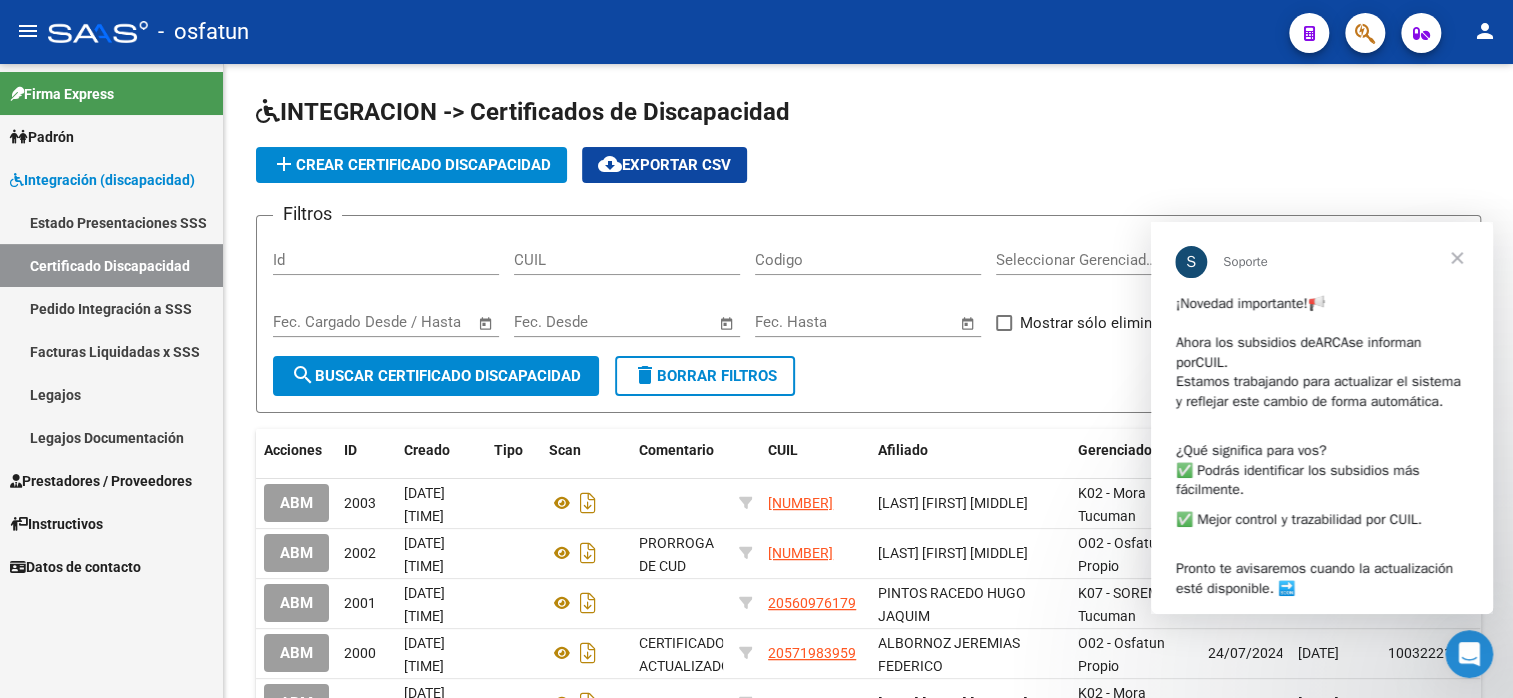 click on "Legajos" at bounding box center [111, 394] 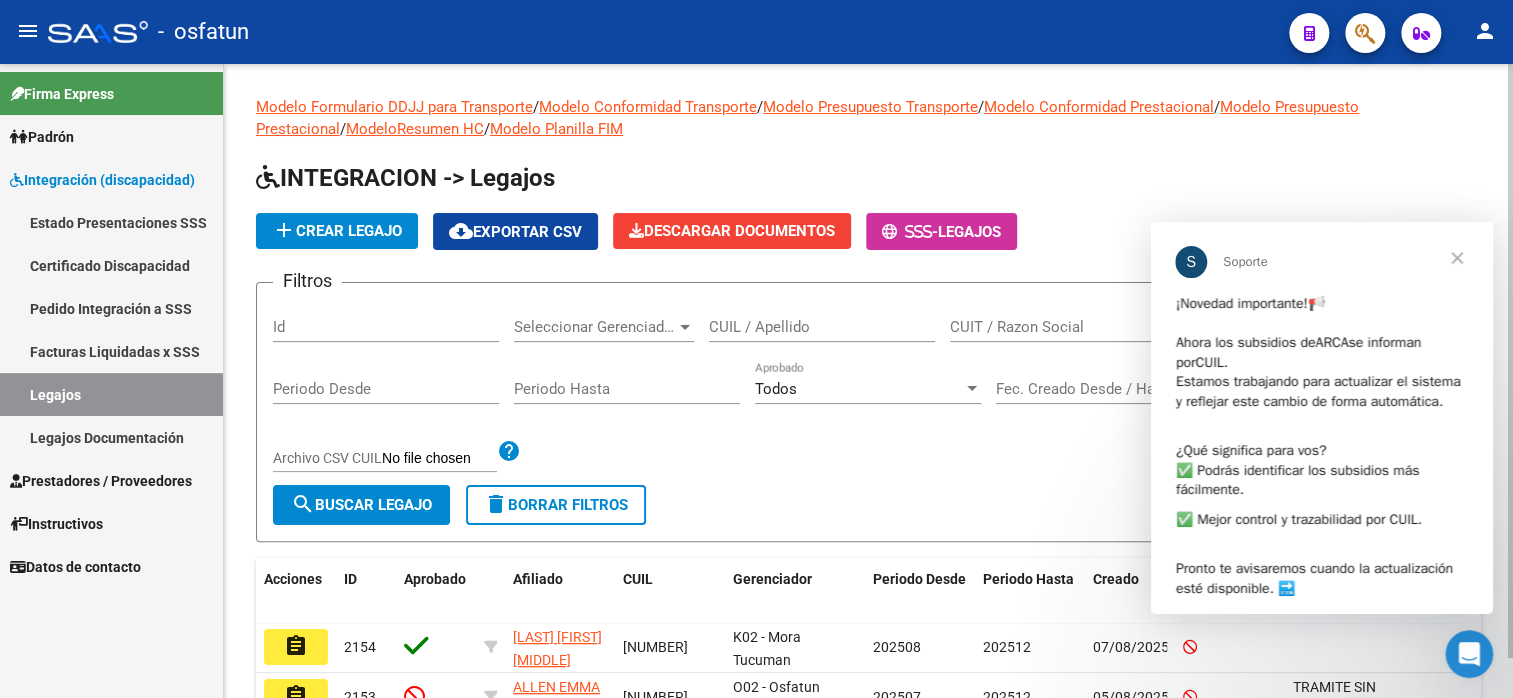 click on "add  Crear Legajo" 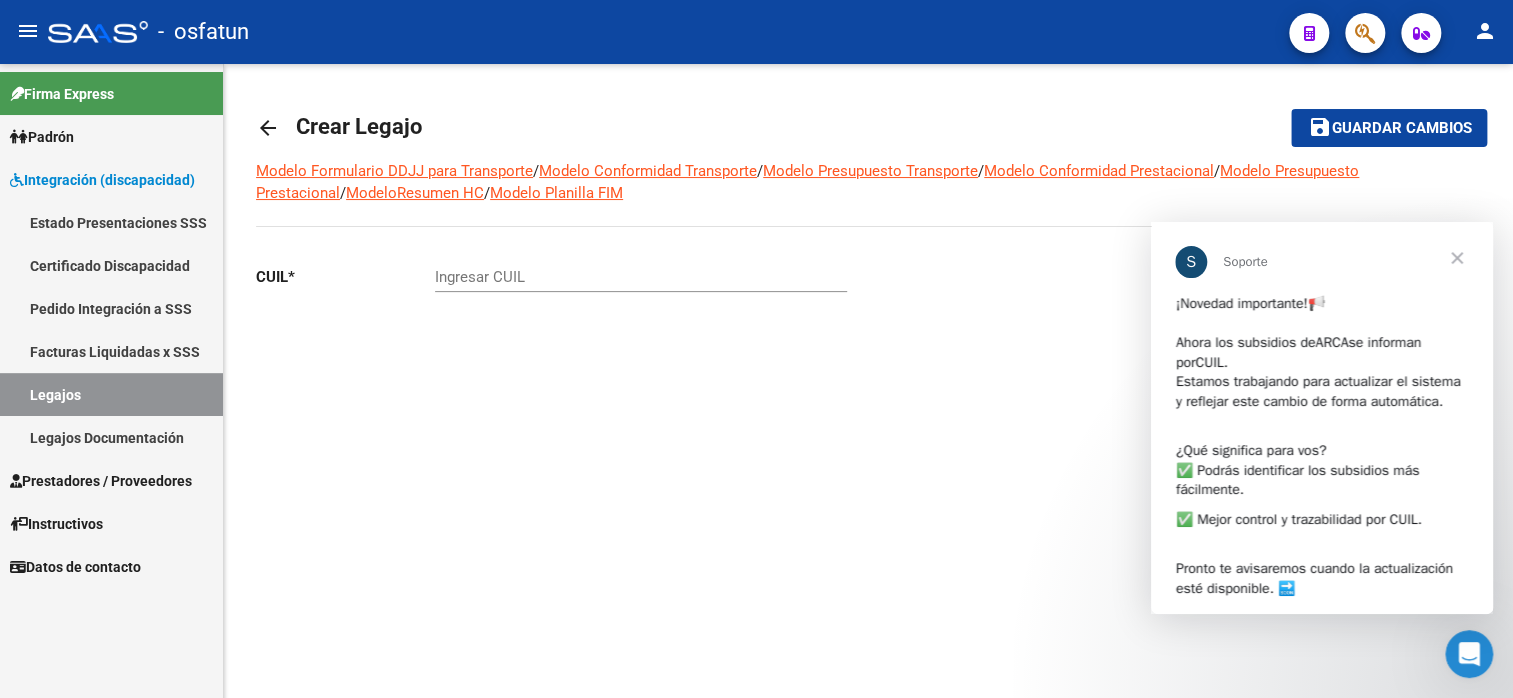 click on "Ingresar CUIL" at bounding box center (641, 277) 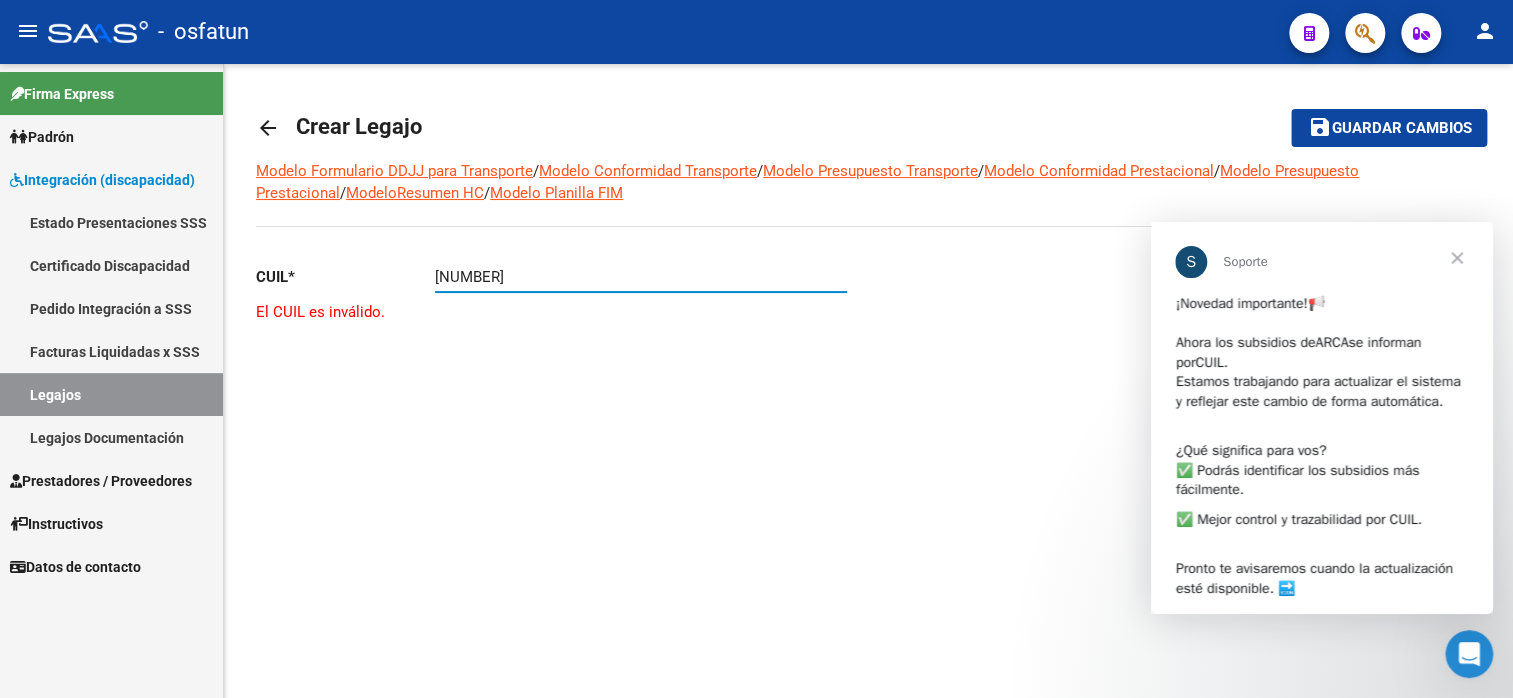 type on "[NUMBER]" 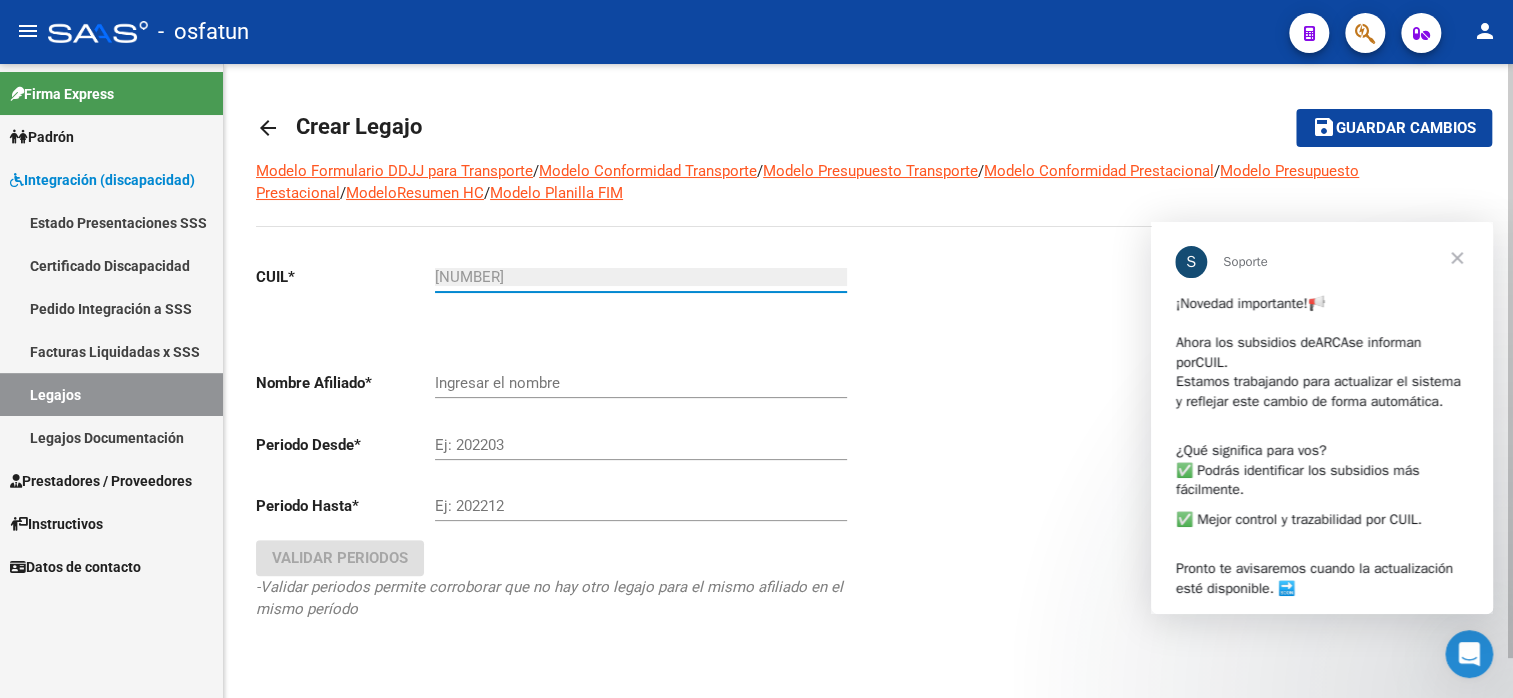 type on "[LAST] [FIRST] [MIDDLE]" 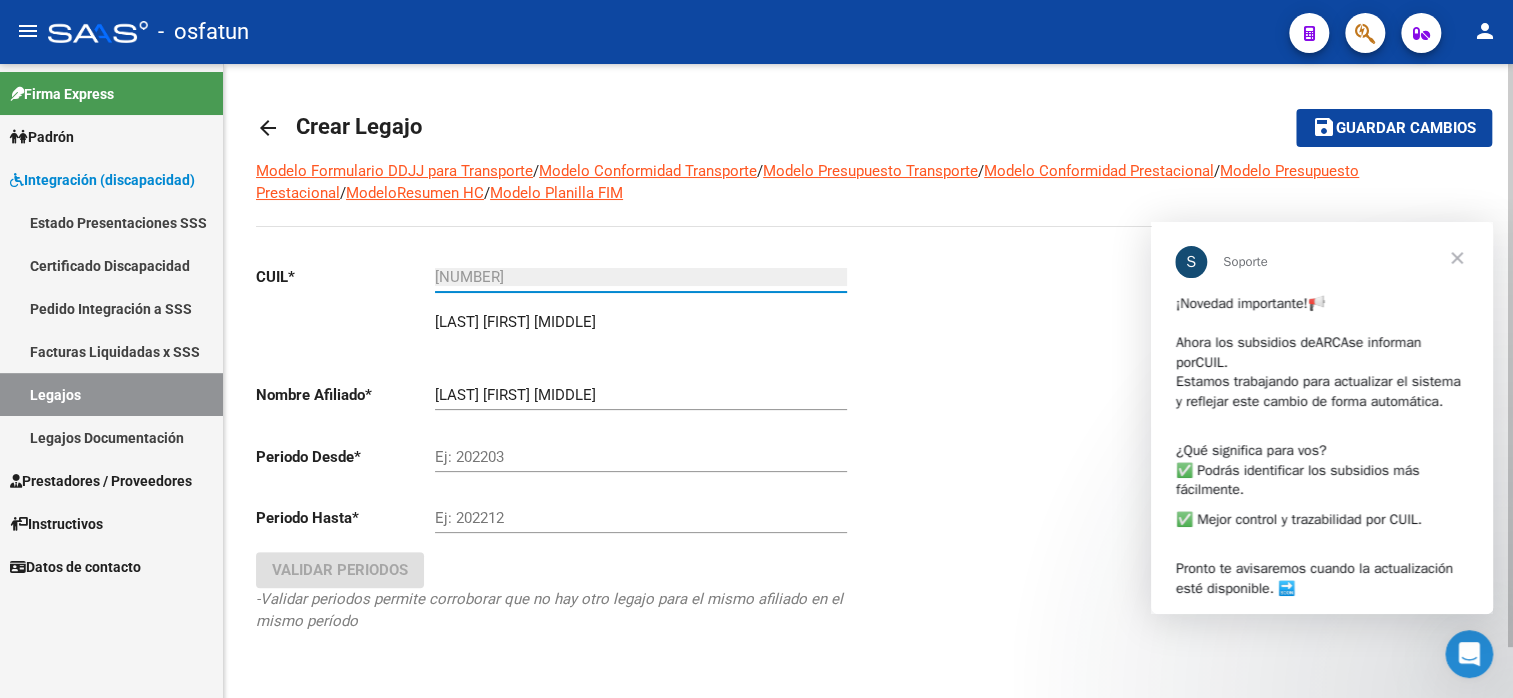 type on "[NUMBER]" 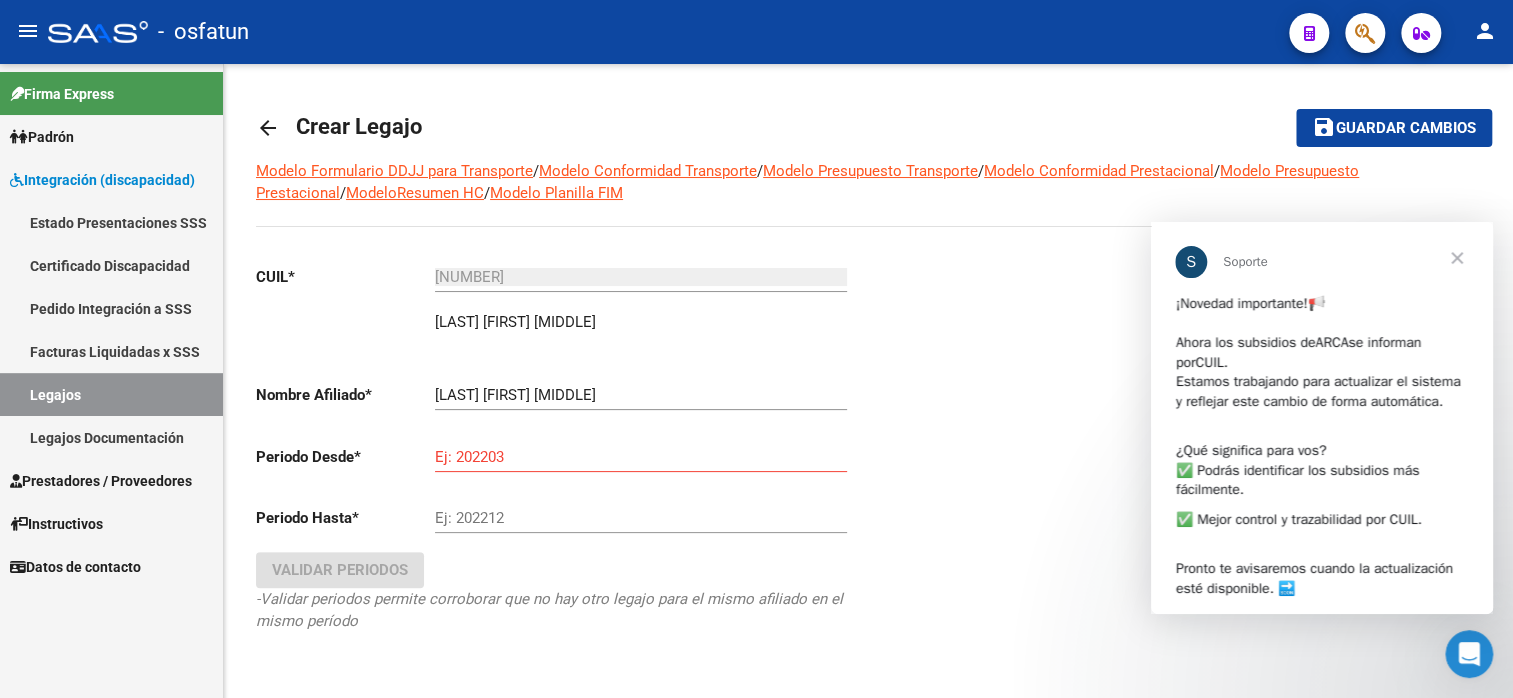 click at bounding box center (1457, 258) 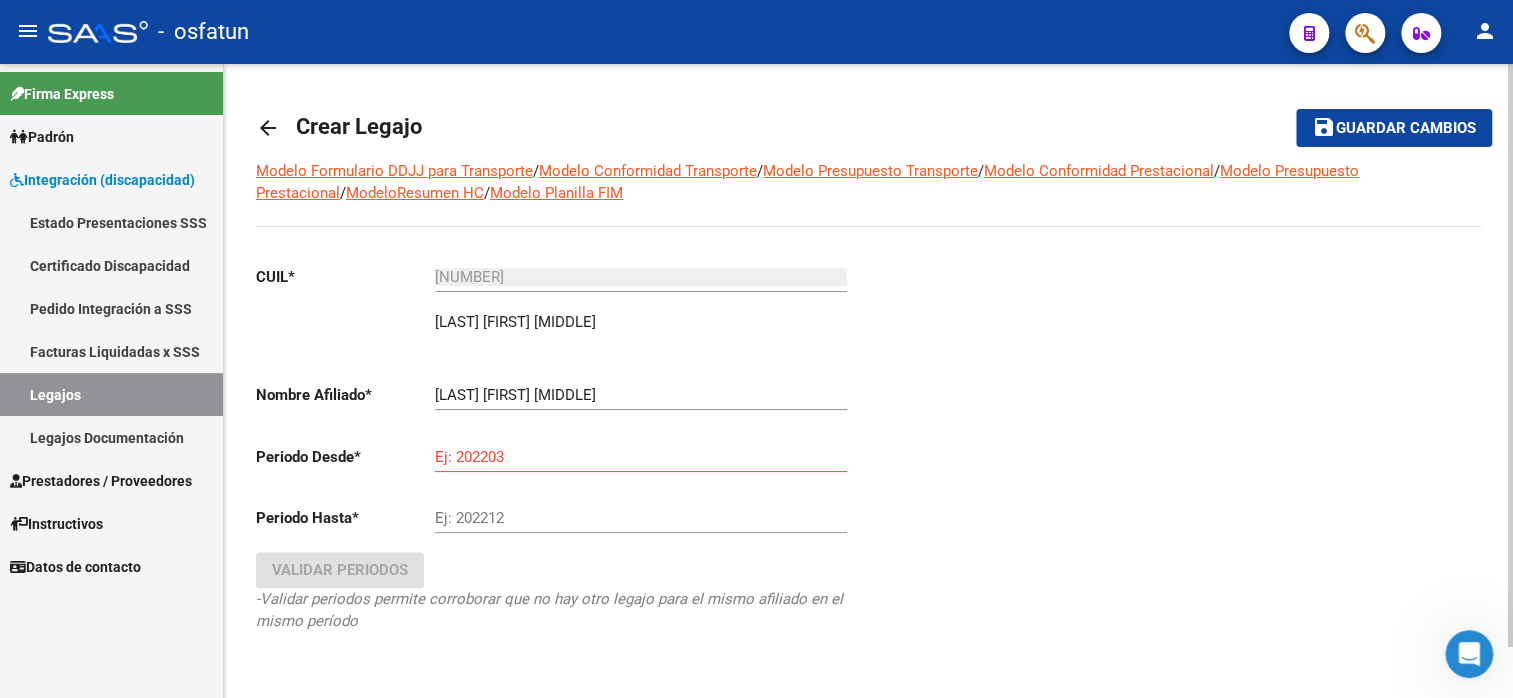 click on "Ej: 202203" at bounding box center (641, 457) 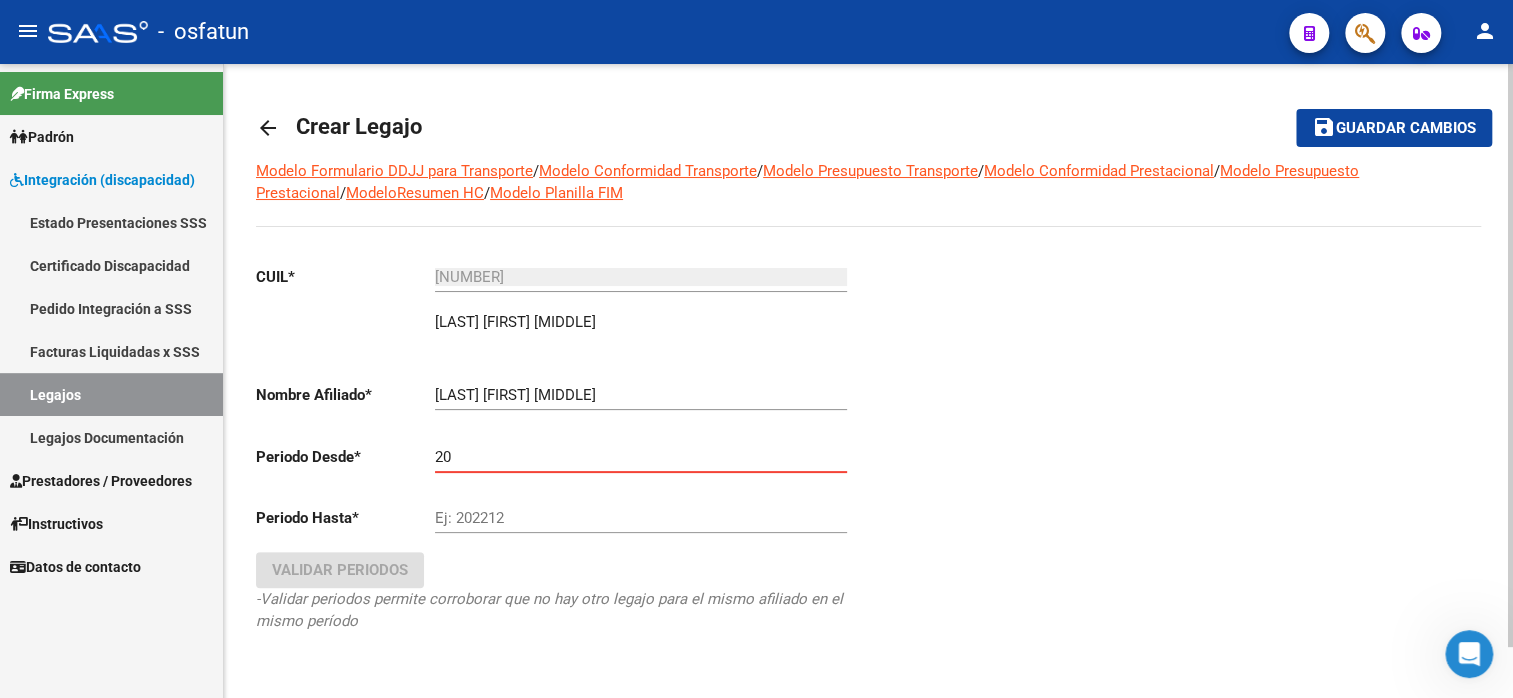 type on "2" 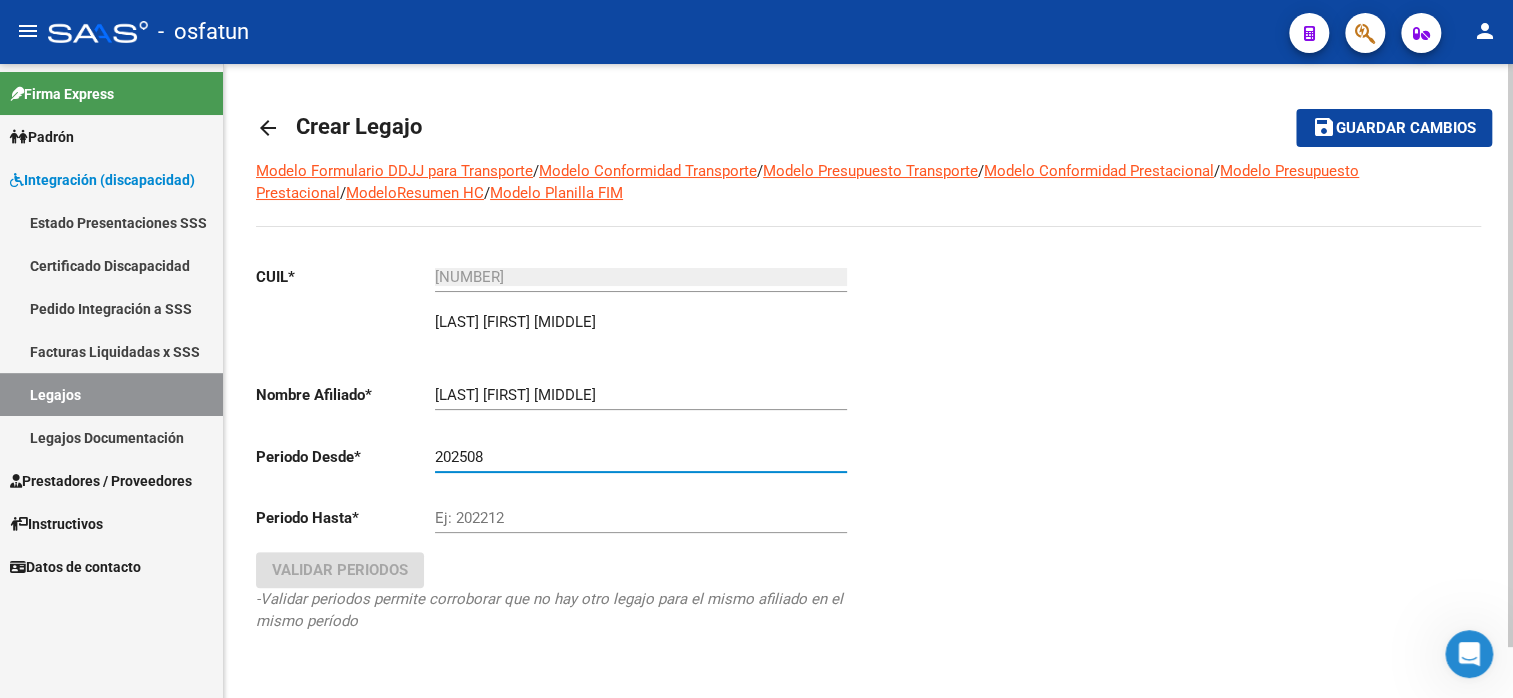 type on "202508" 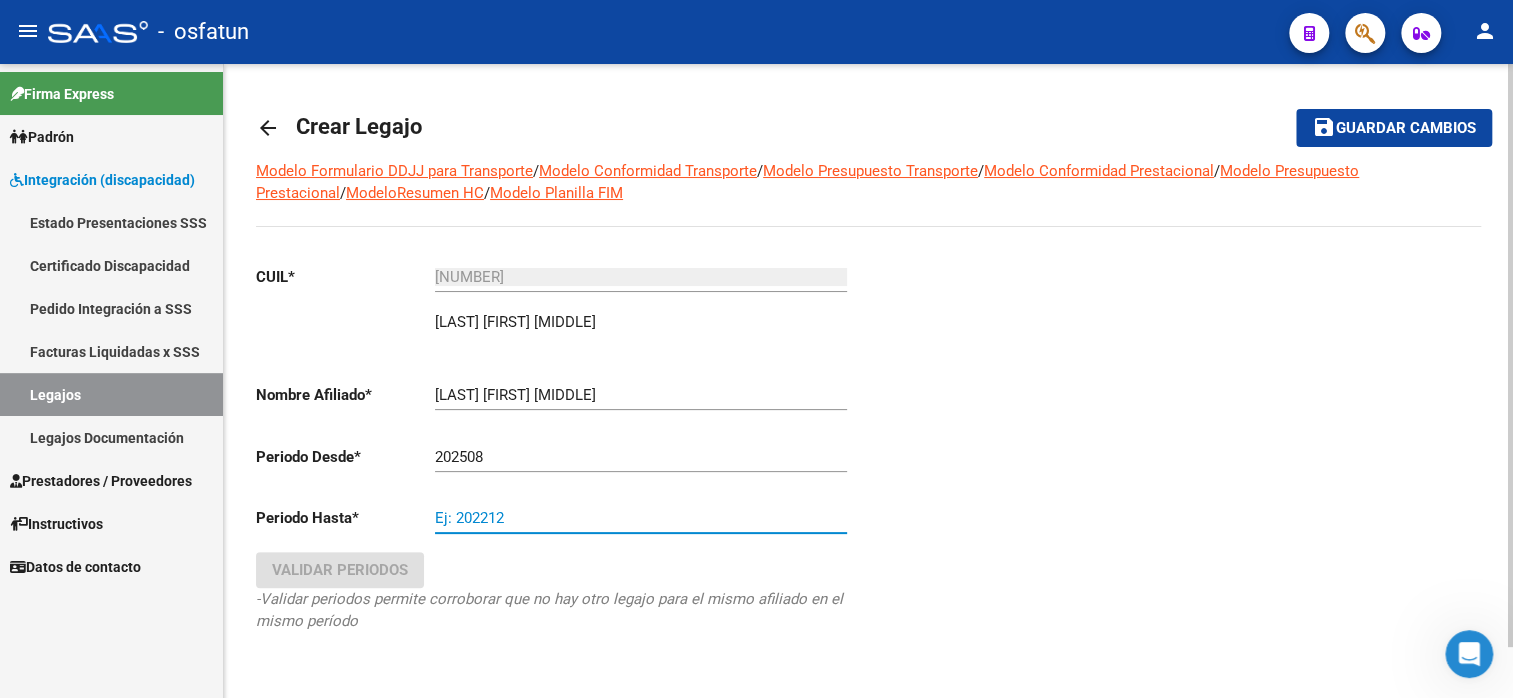 type on "0" 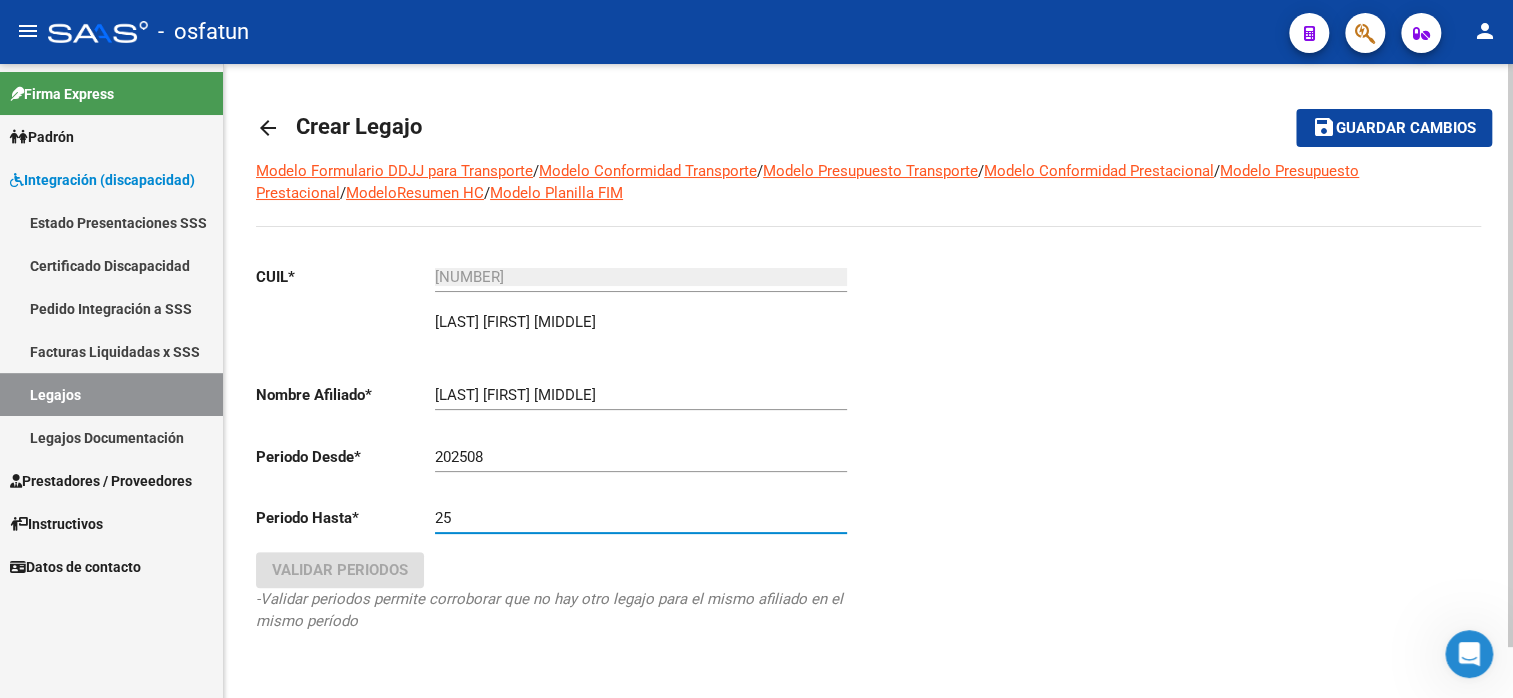 type on "2" 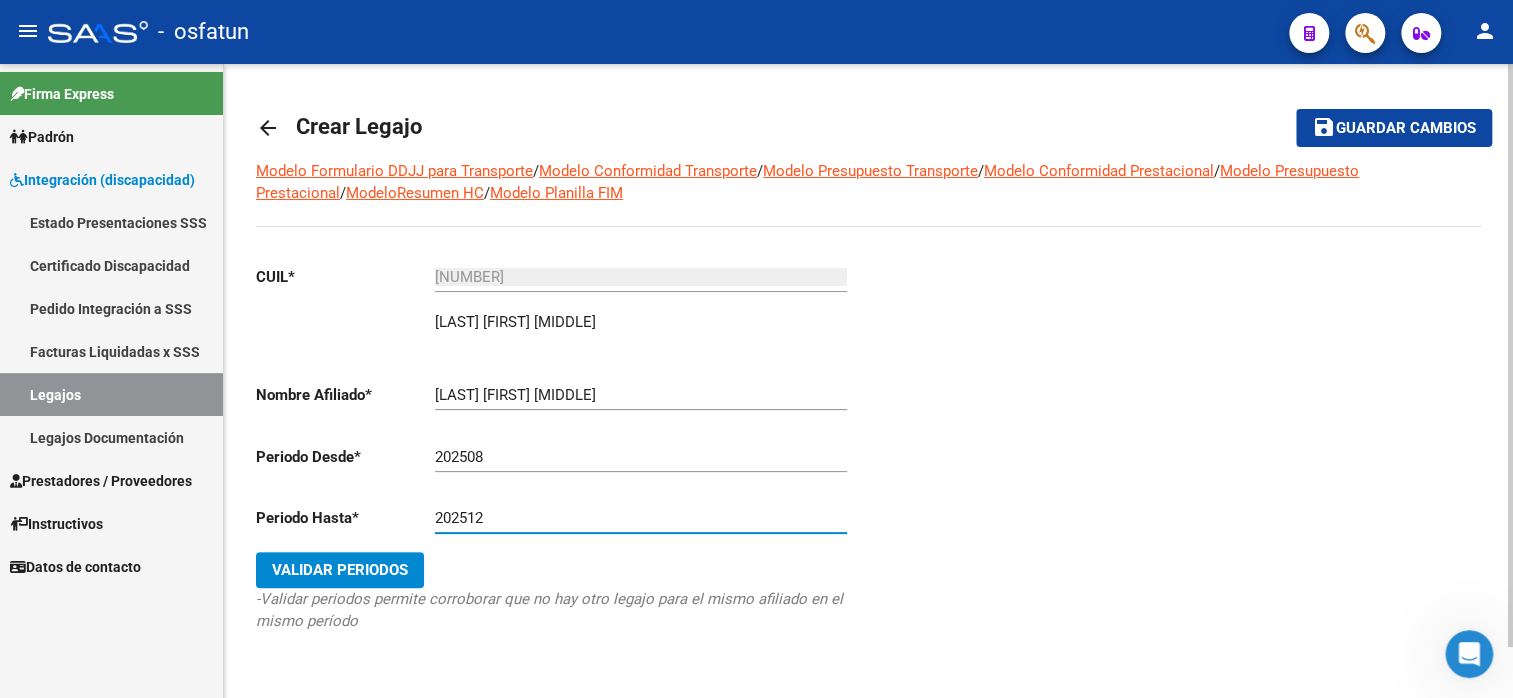 type on "202512" 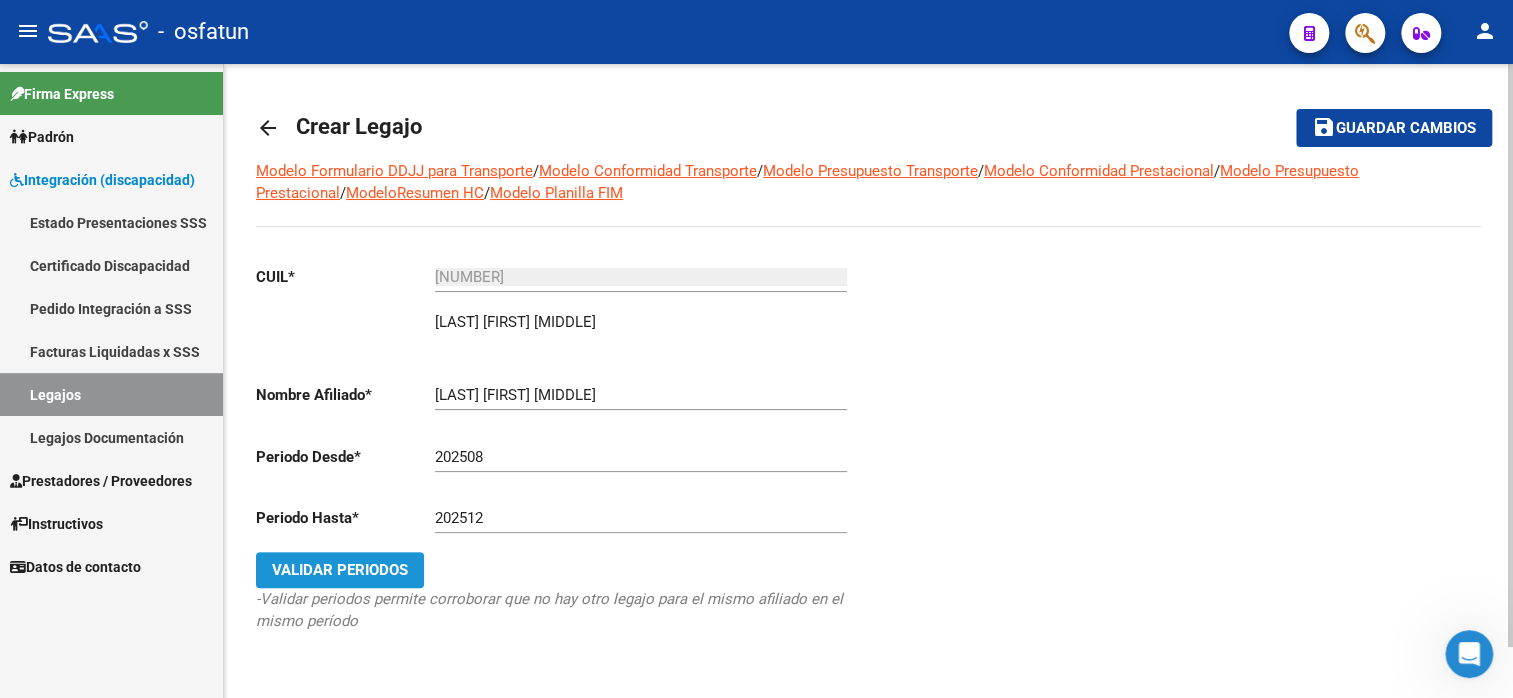 click on "Validar Periodos" 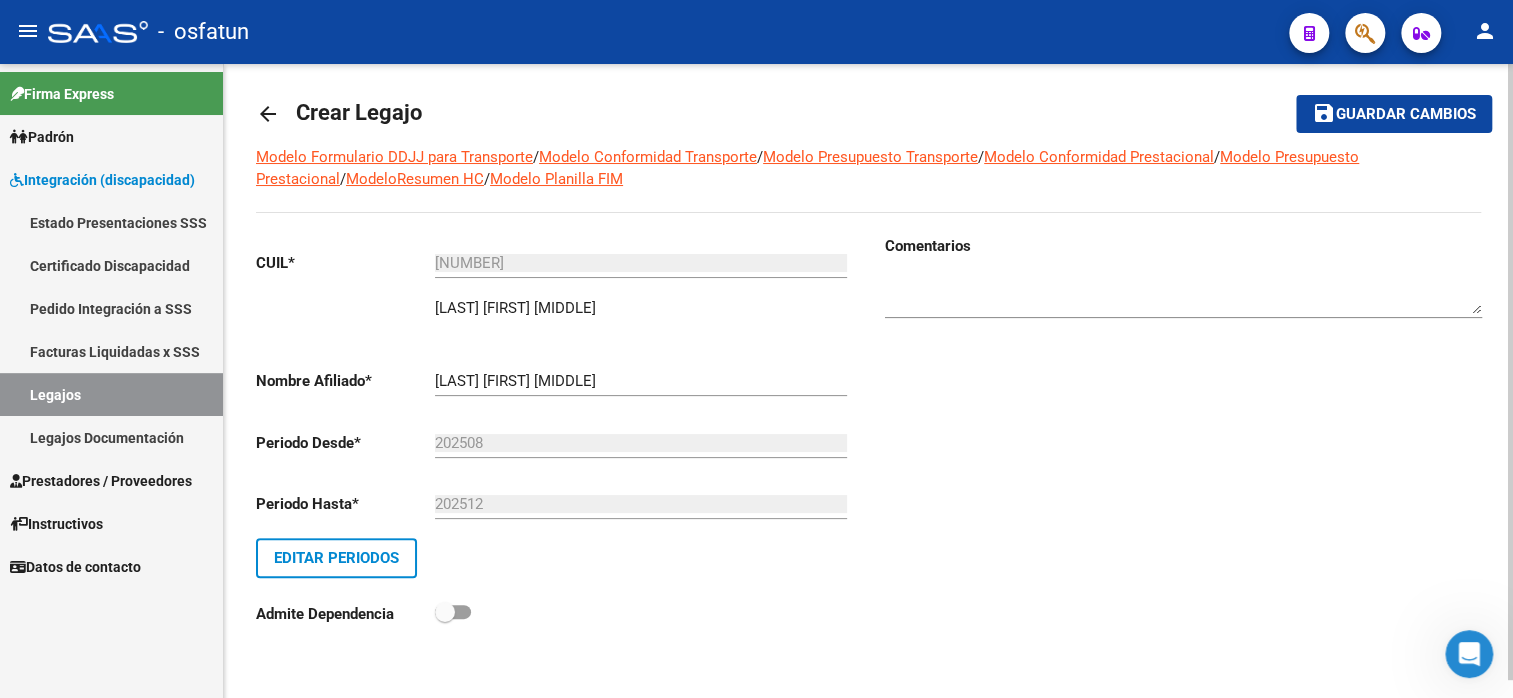 scroll, scrollTop: 16, scrollLeft: 0, axis: vertical 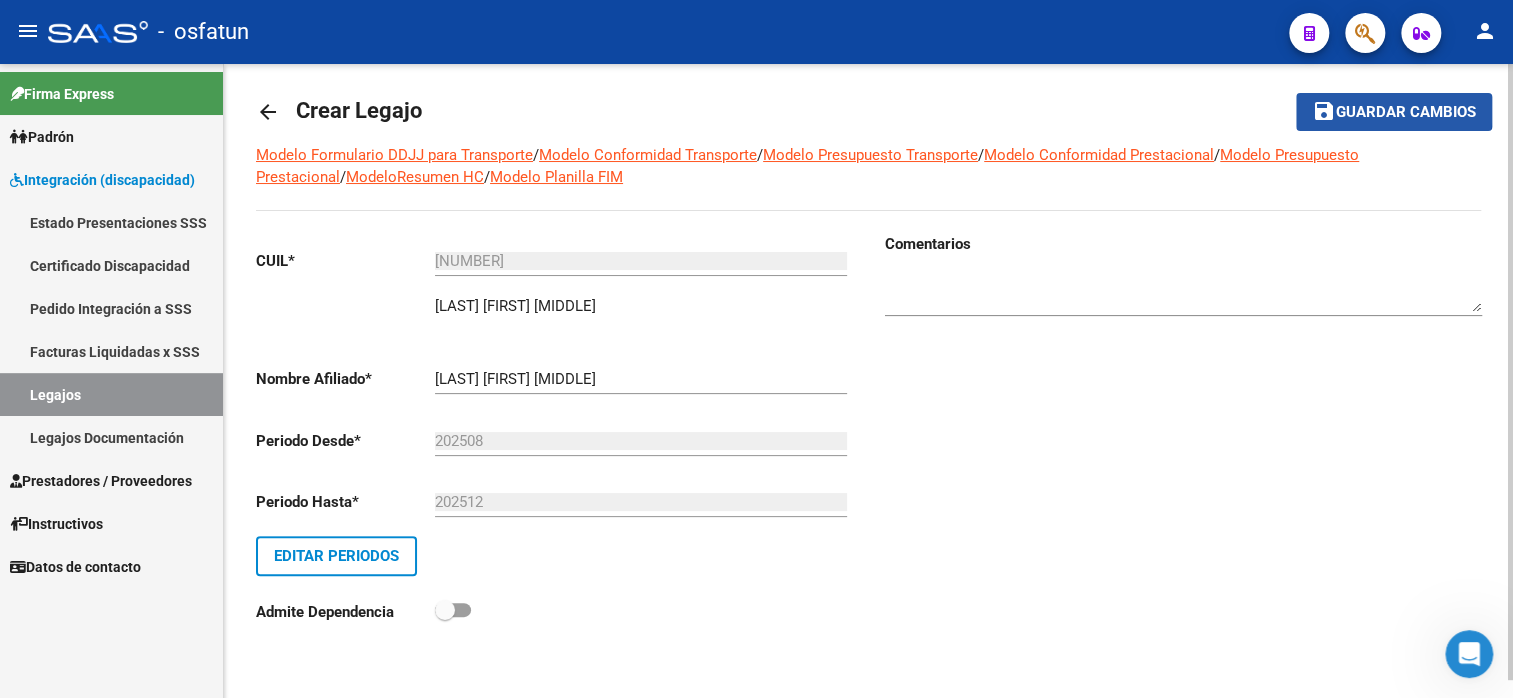 click on "Guardar cambios" 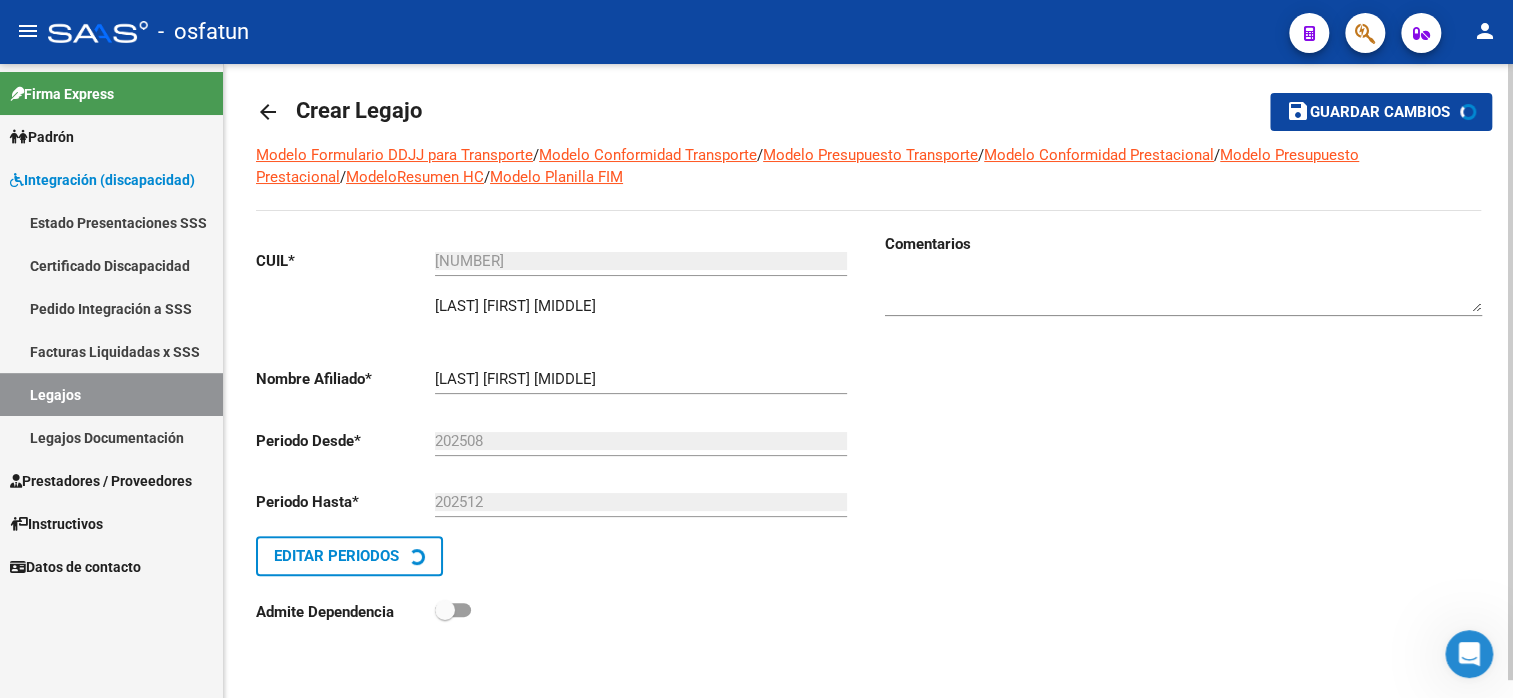 scroll, scrollTop: 0, scrollLeft: 0, axis: both 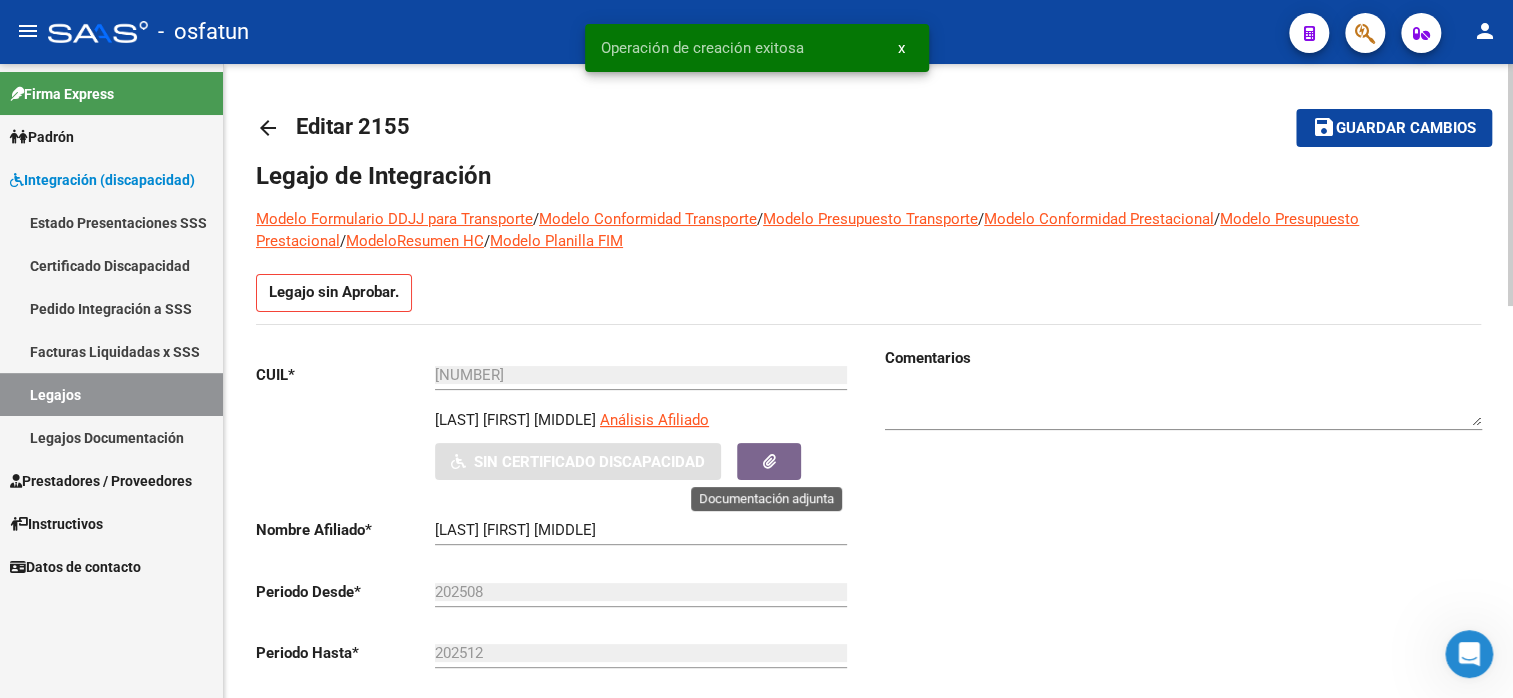 click 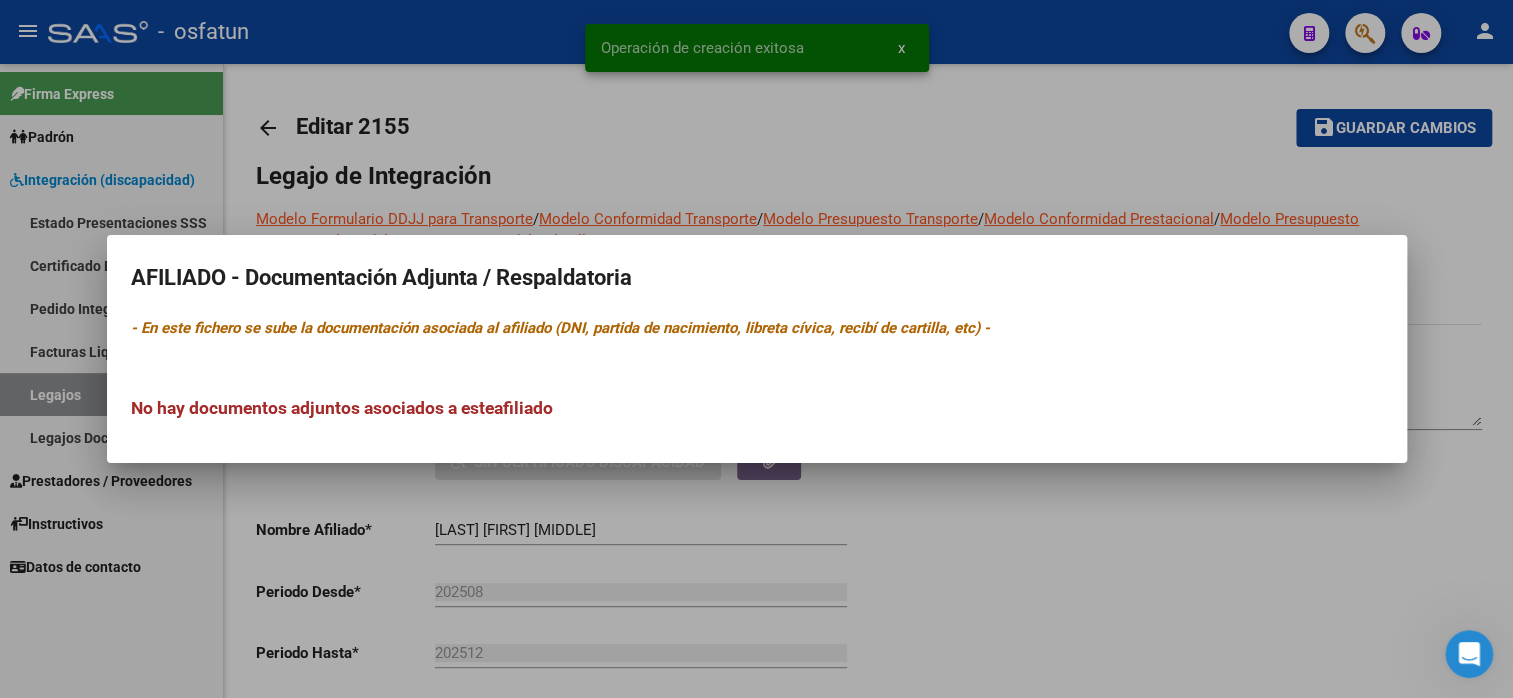 click at bounding box center [756, 349] 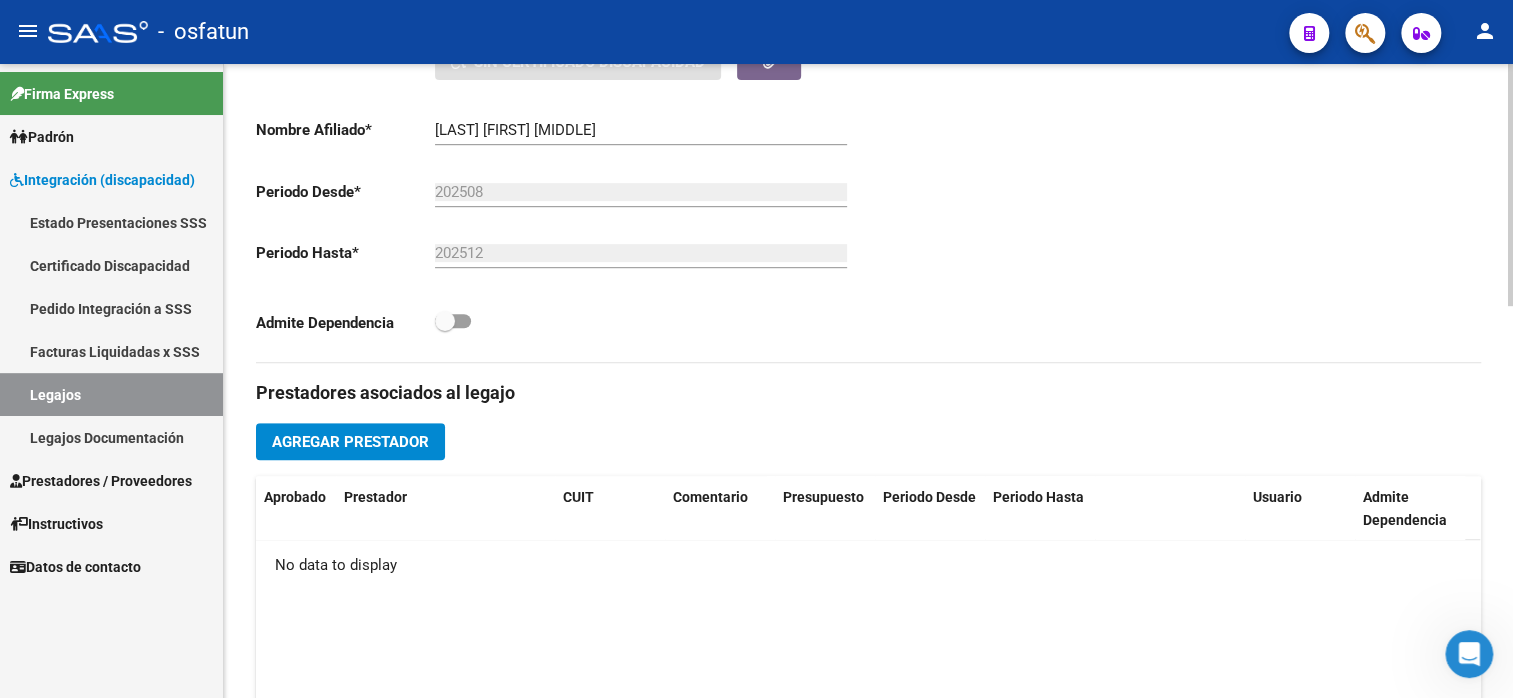 scroll, scrollTop: 0, scrollLeft: 0, axis: both 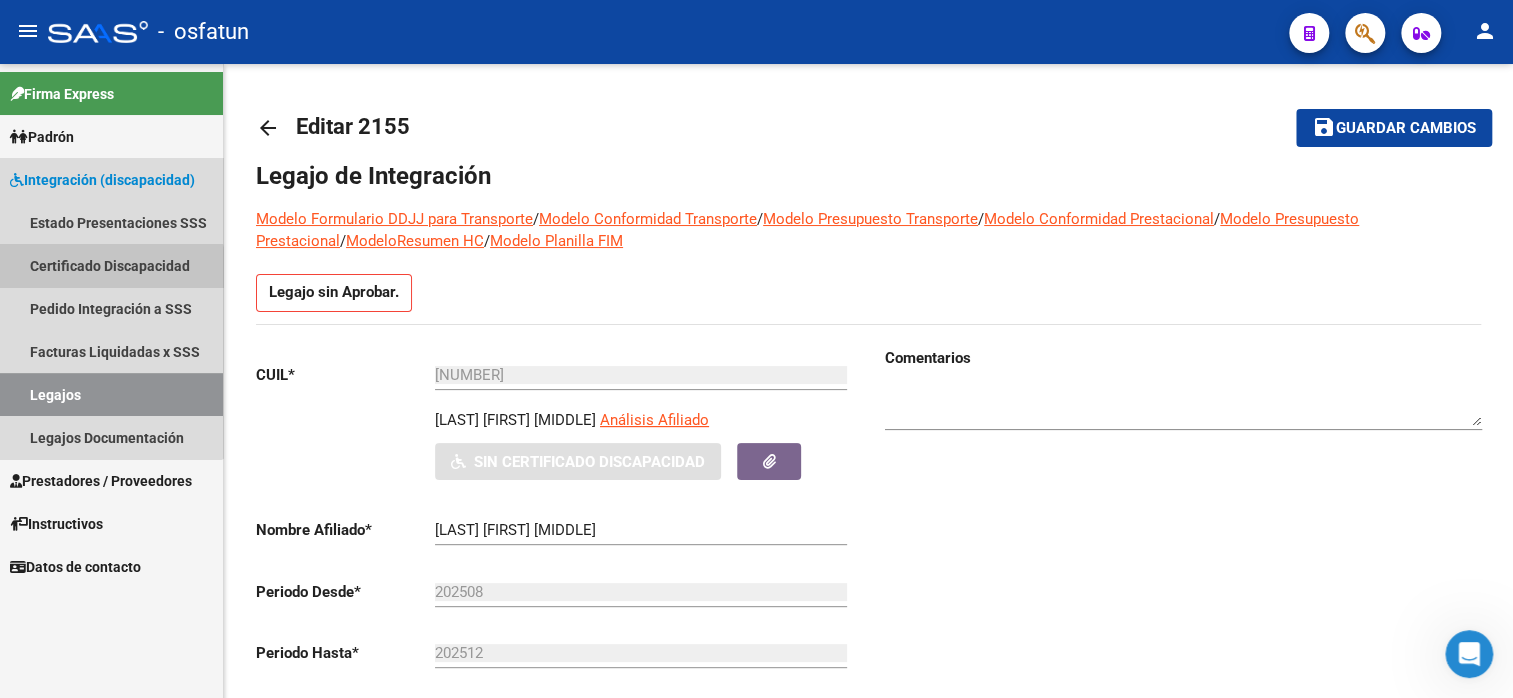 click on "Certificado Discapacidad" at bounding box center [111, 265] 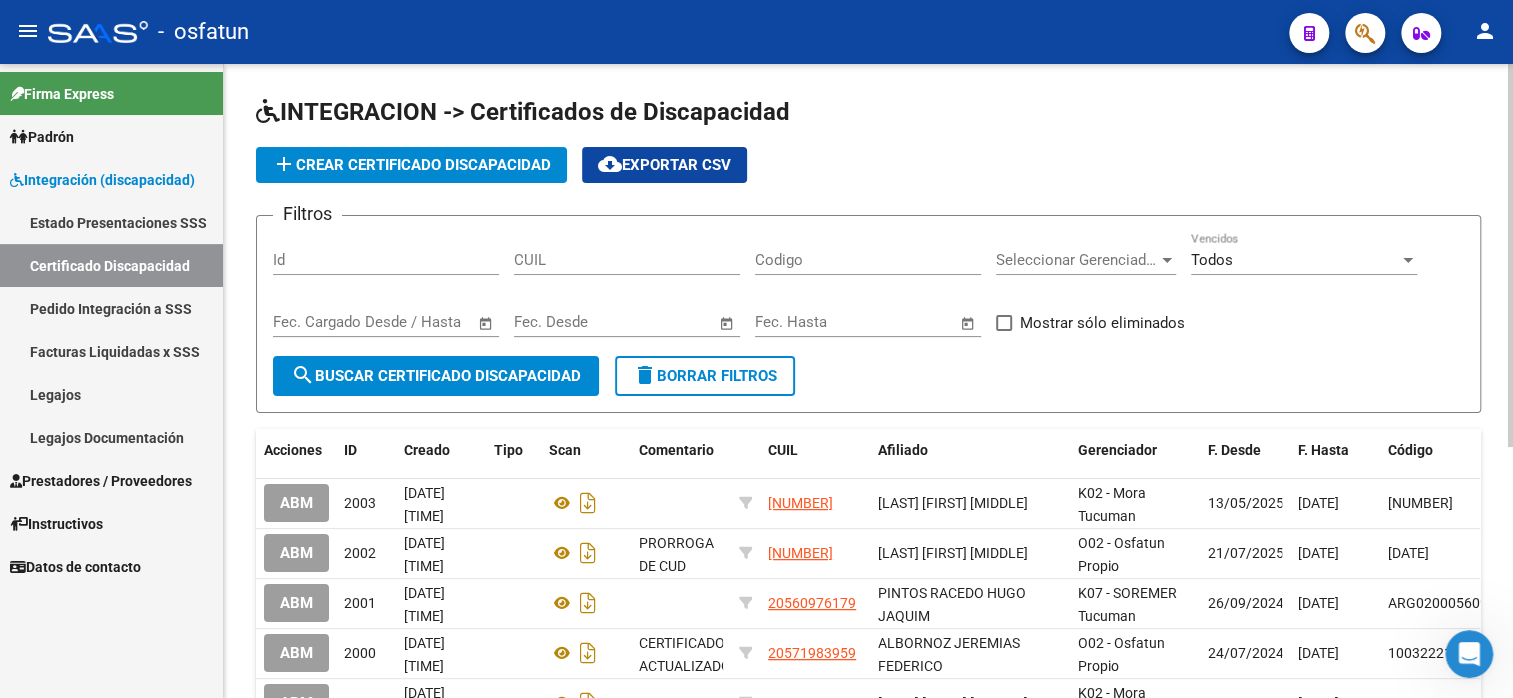 click on "add  Crear Certificado Discapacidad" 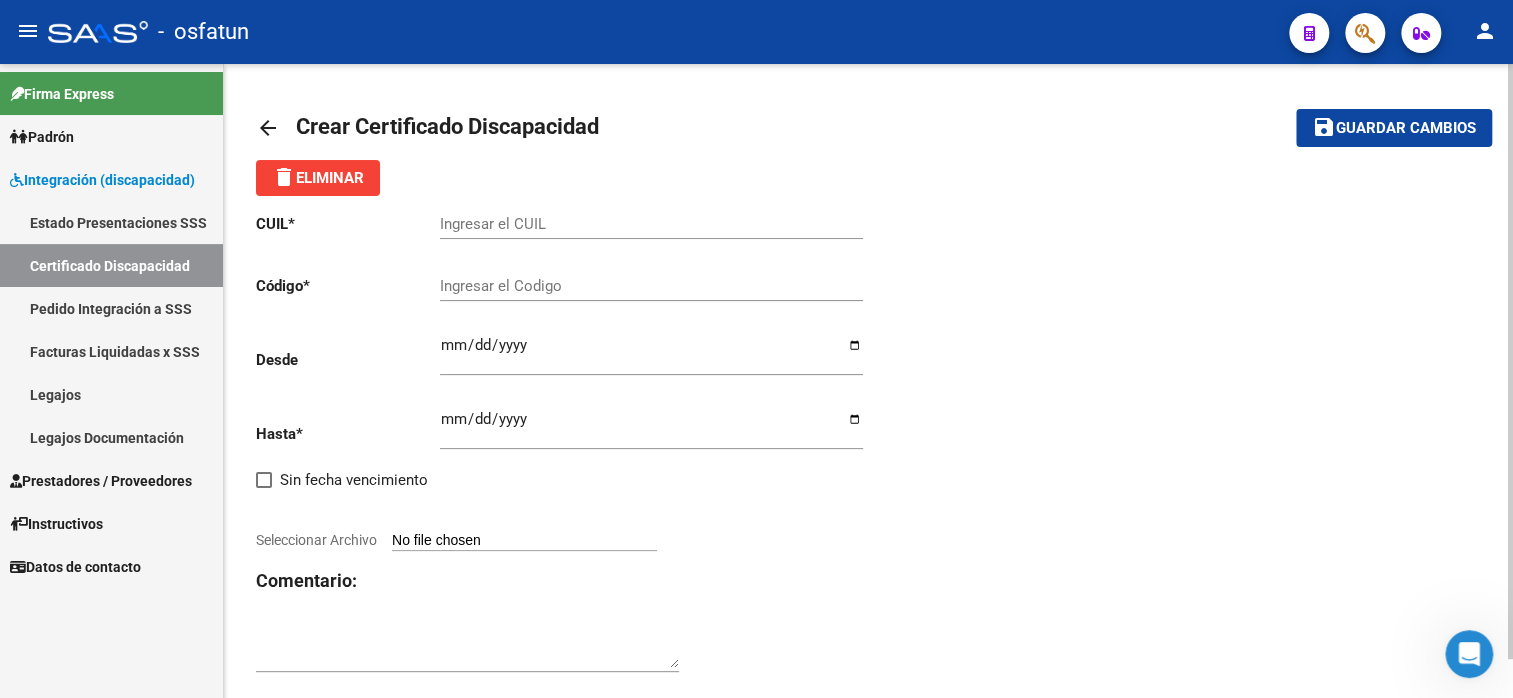 click on "Ingresar el CUIL" at bounding box center [651, 224] 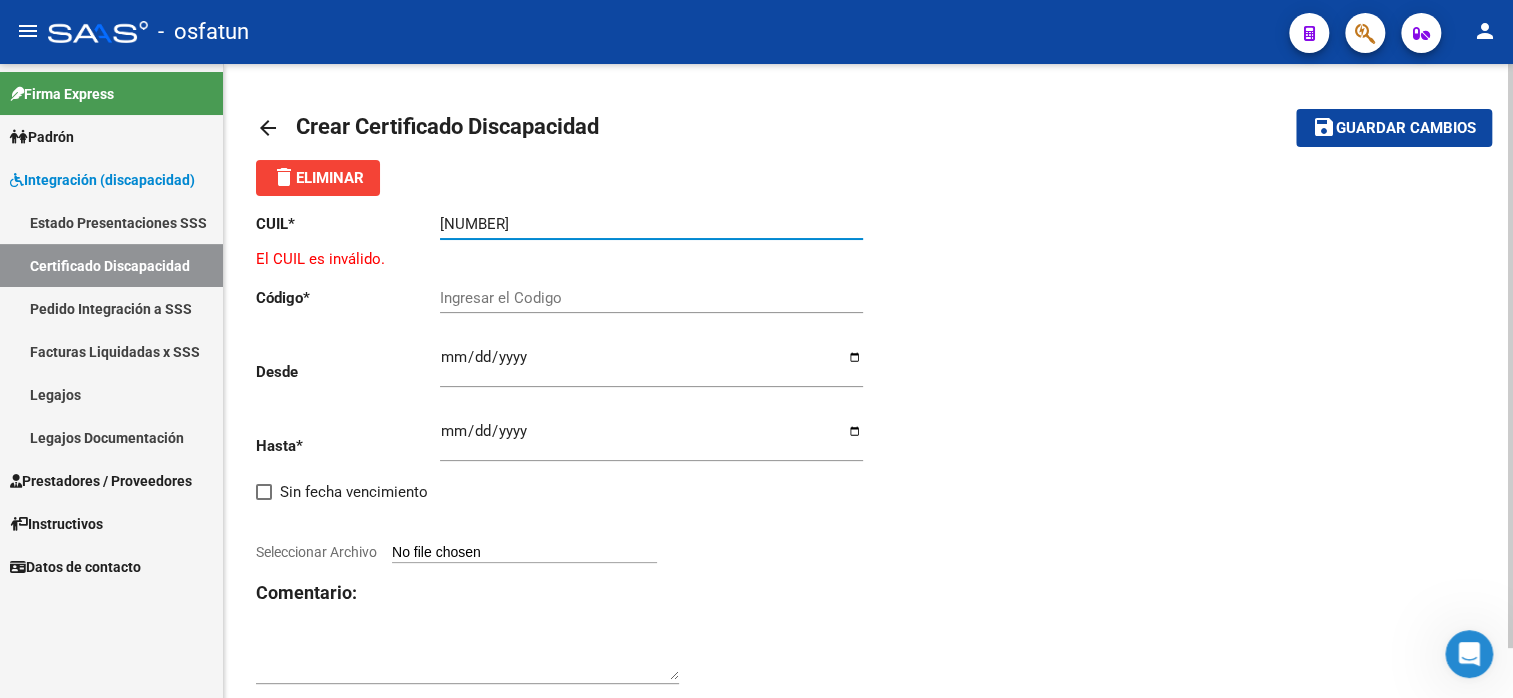 click on "save Guardar cambios" 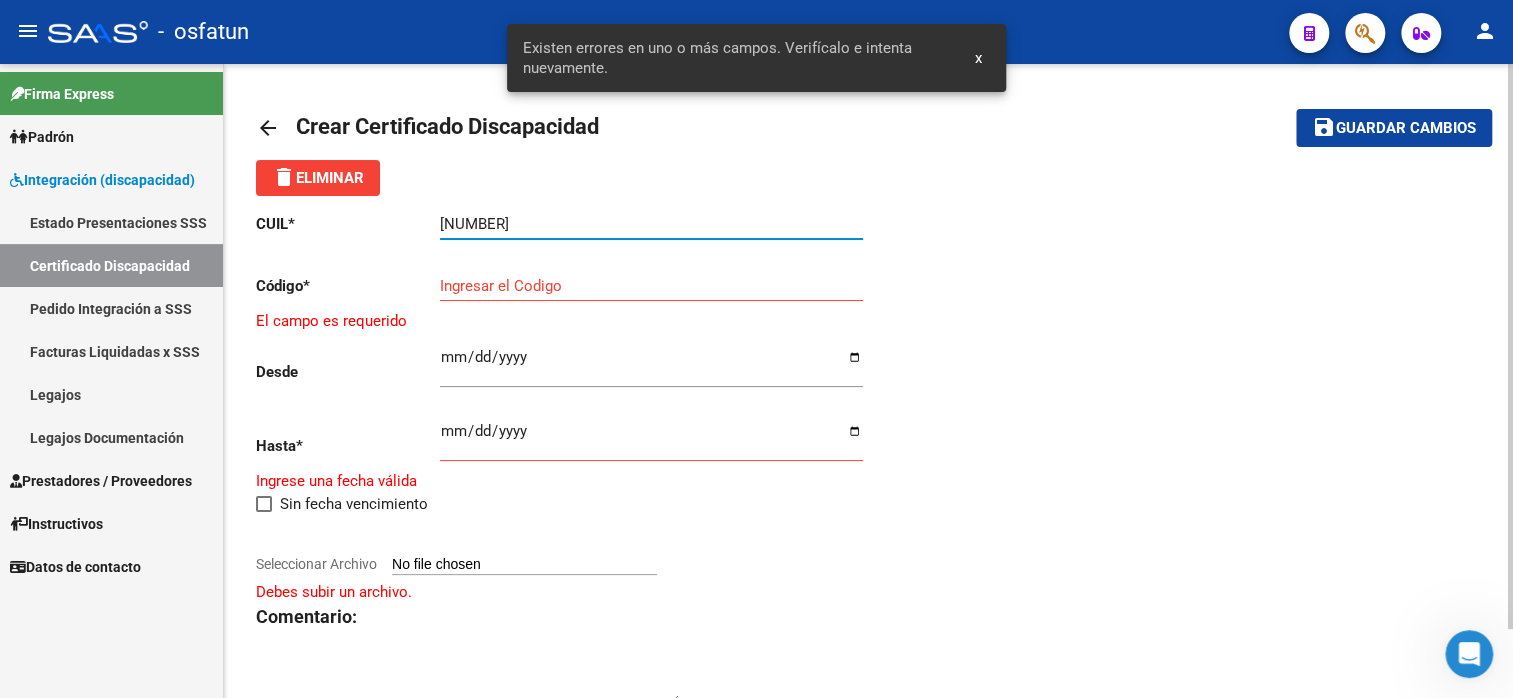 type on "[NUMBER]" 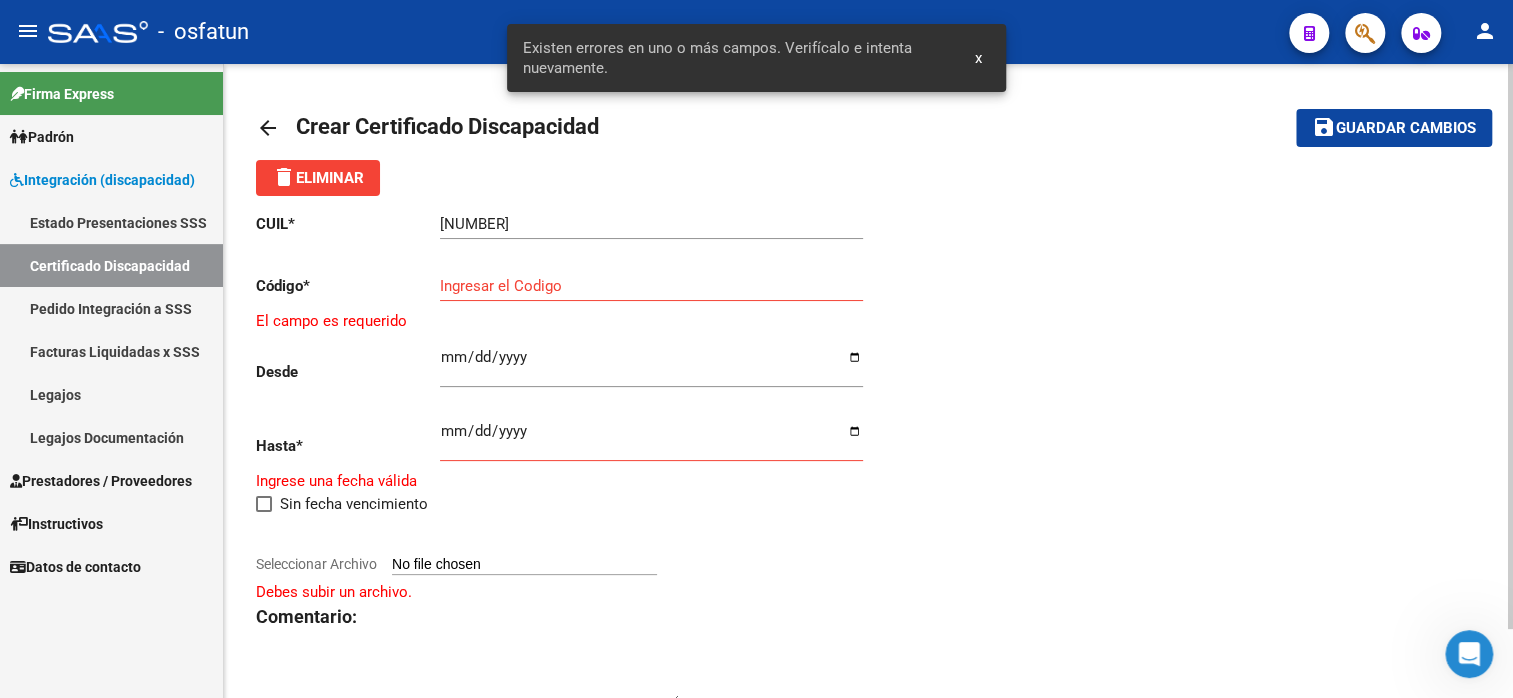 click on "Ingresar el Codigo" 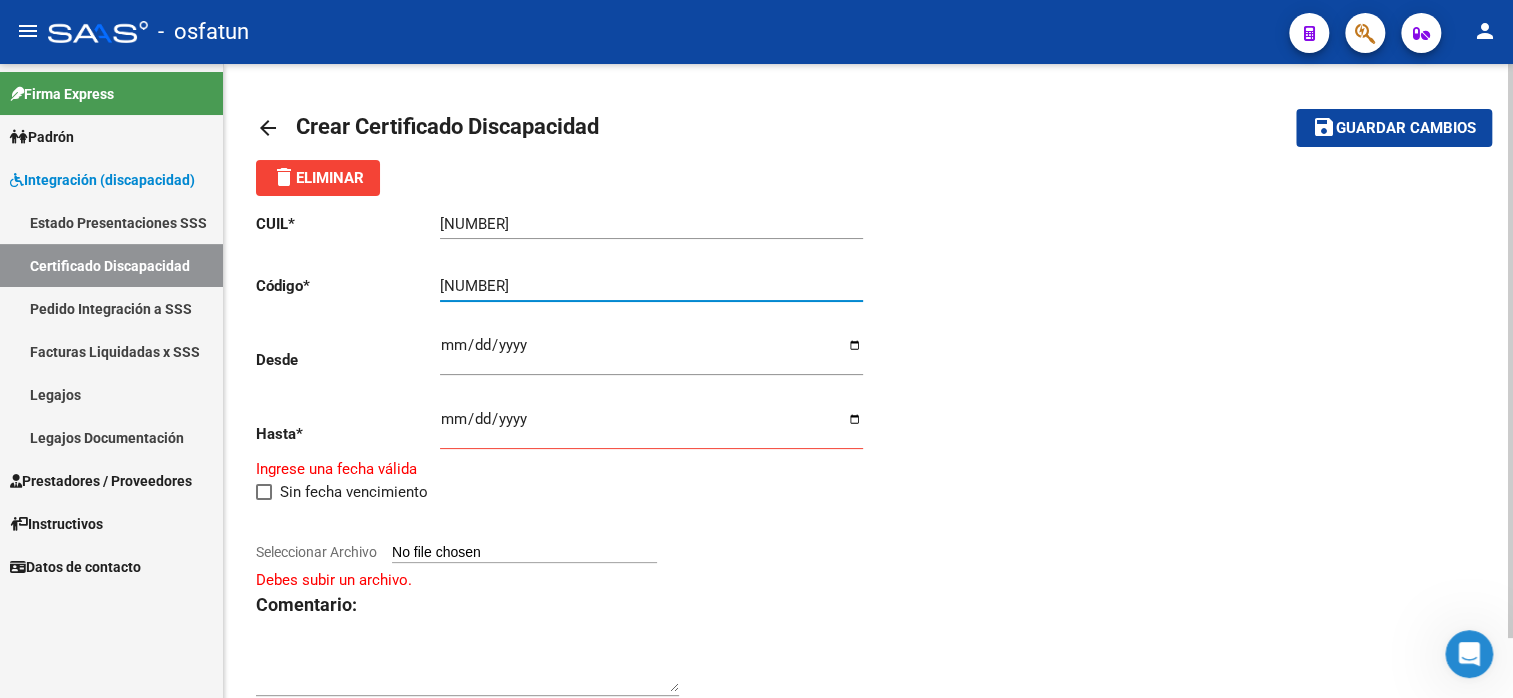 type on "[NUMBER]" 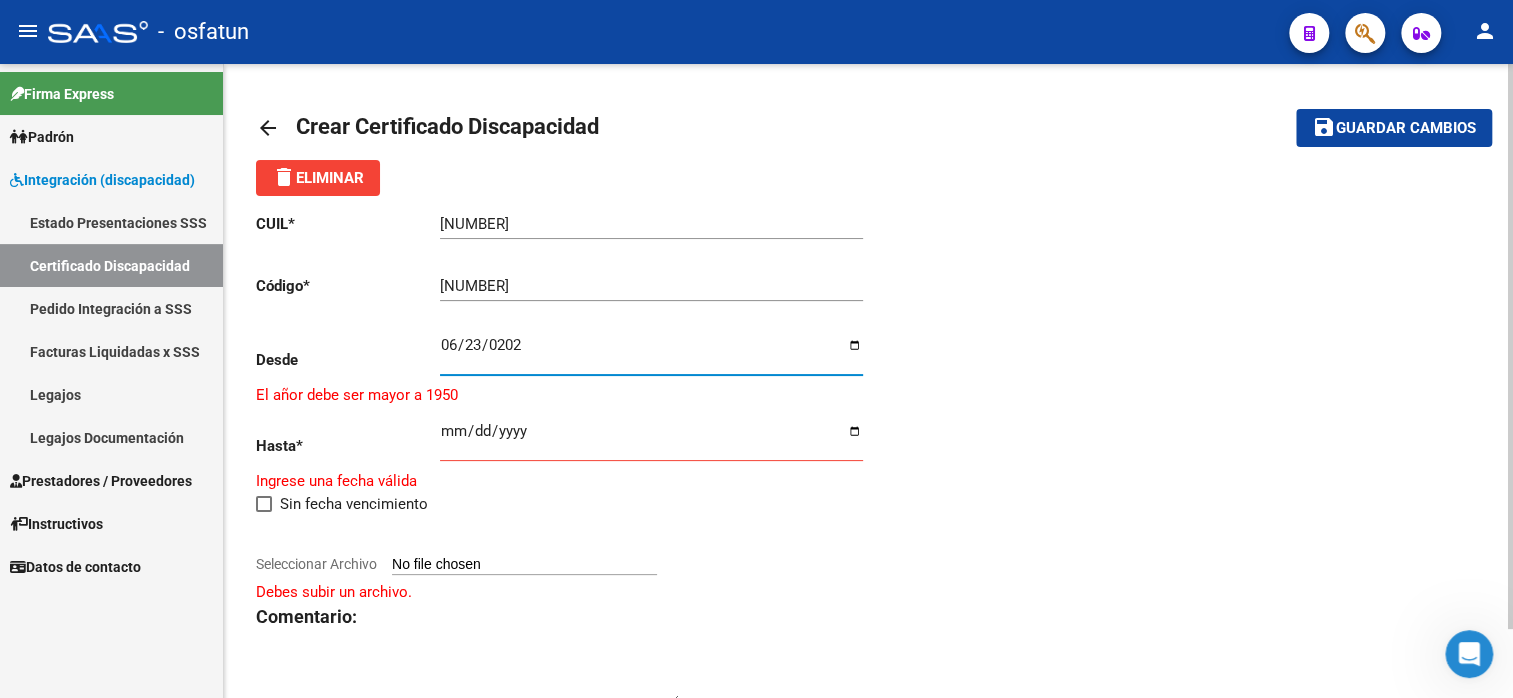 type on "2025-06-23" 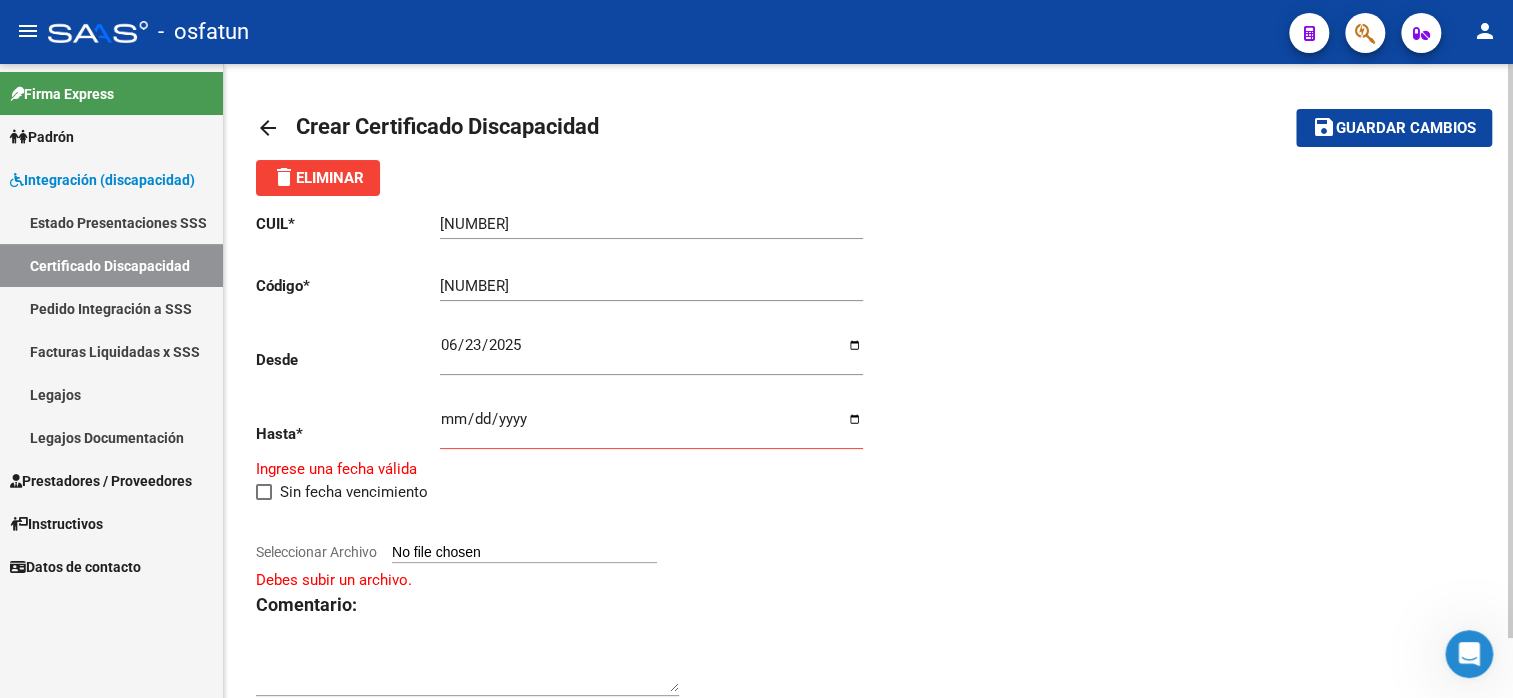 click on "Ingresar fec. Hasta" 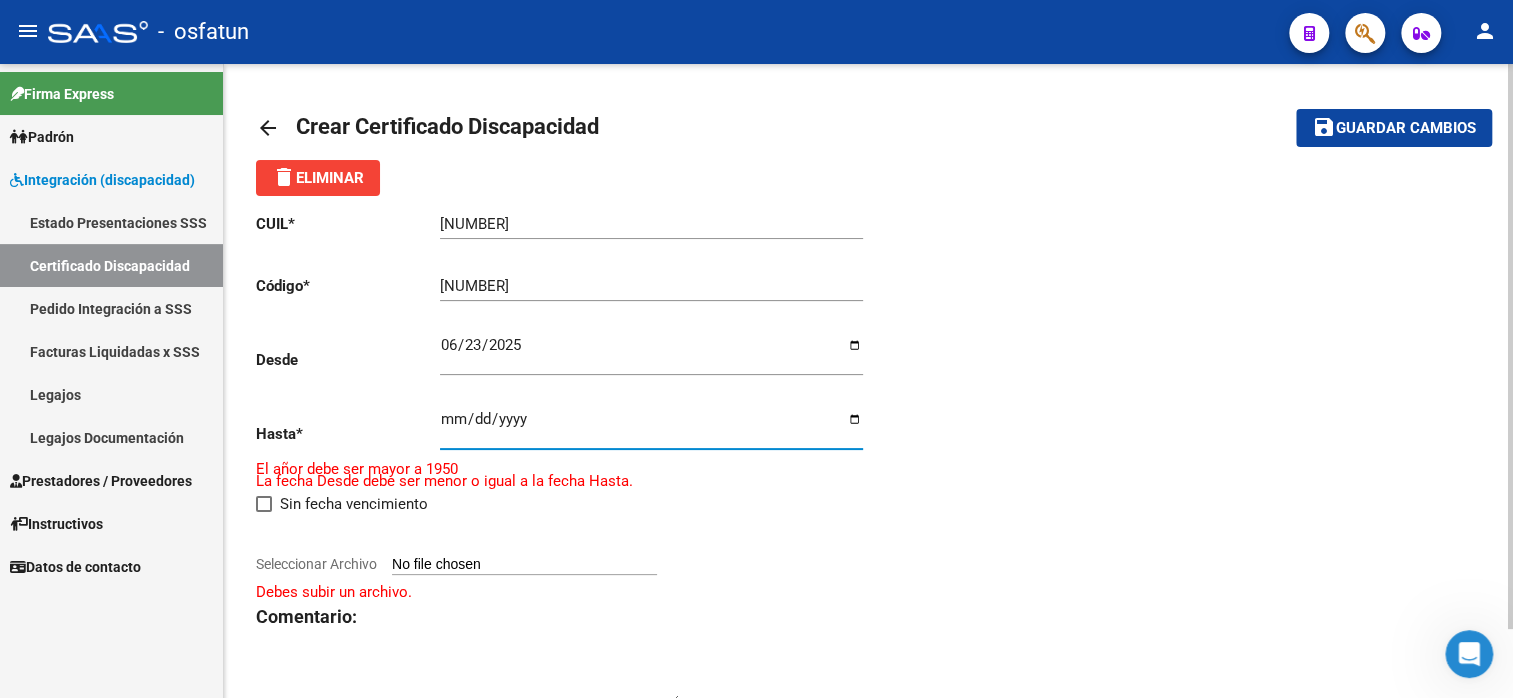 type on "[DATE]" 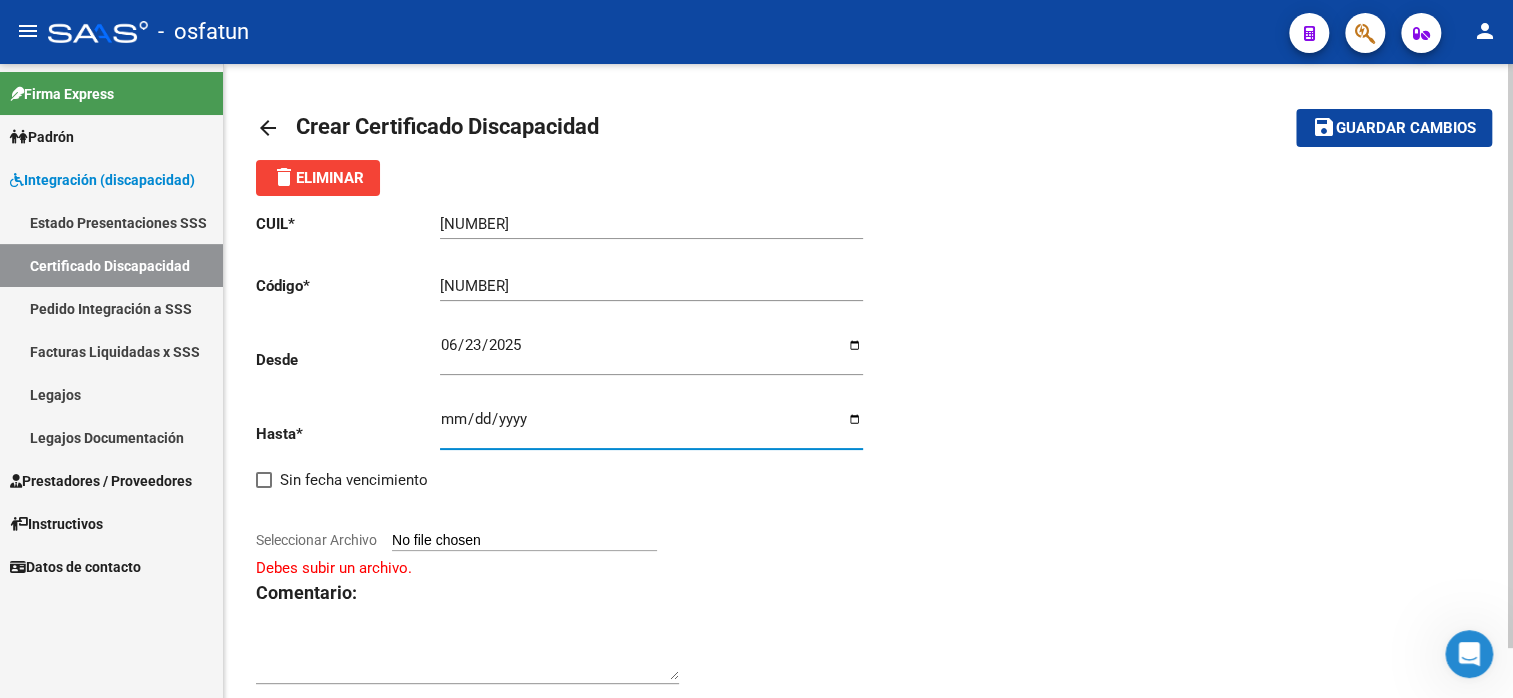 click on "Seleccionar Archivo" at bounding box center (524, 541) 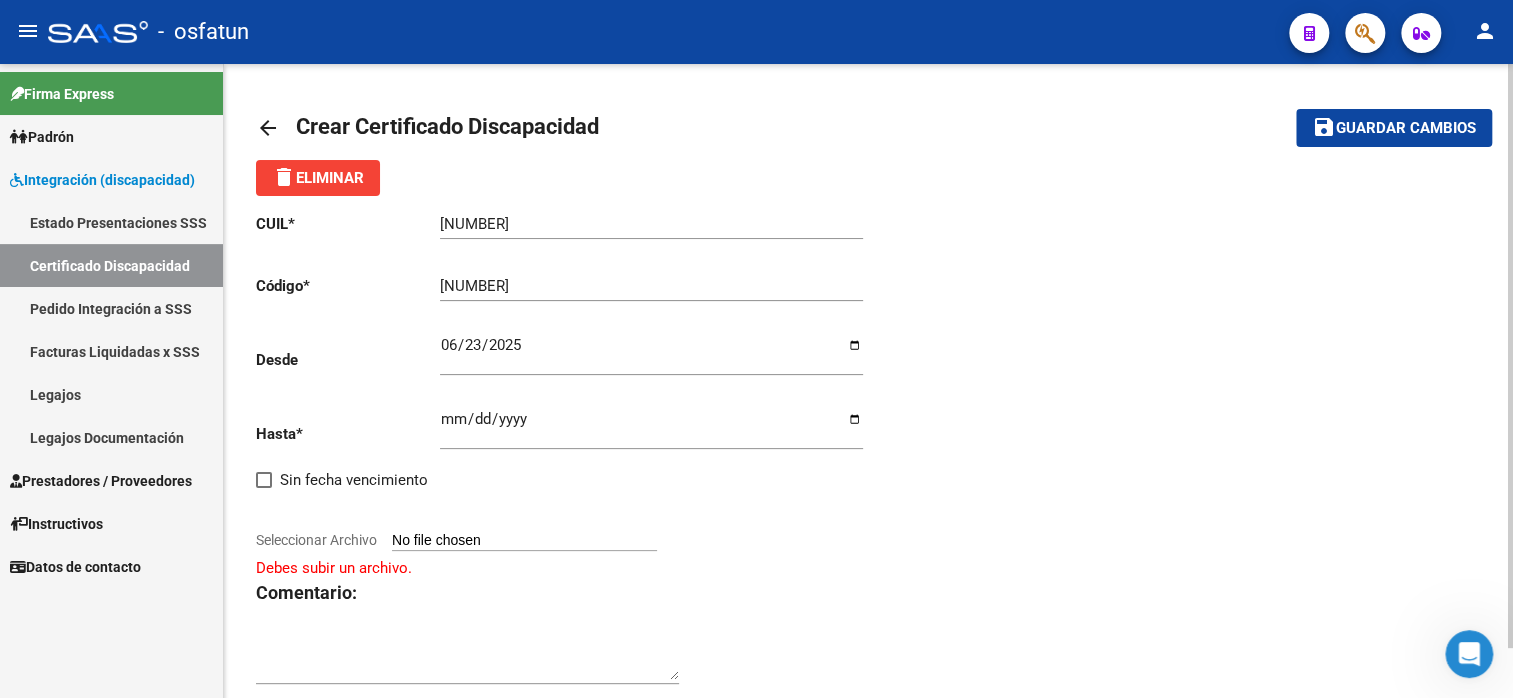 type on "C:\fakepath\[LAST] [FIRST] [MIDDLE].pdf" 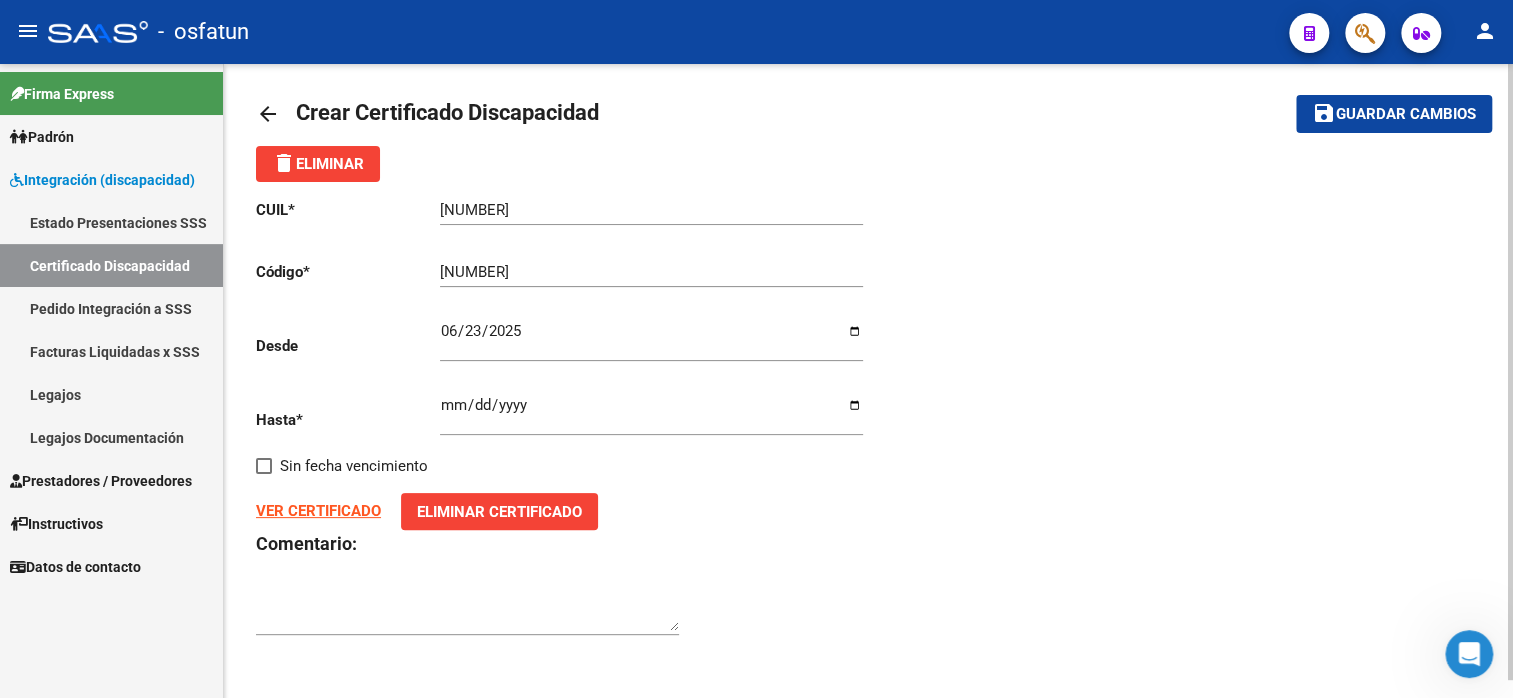 scroll, scrollTop: 18, scrollLeft: 0, axis: vertical 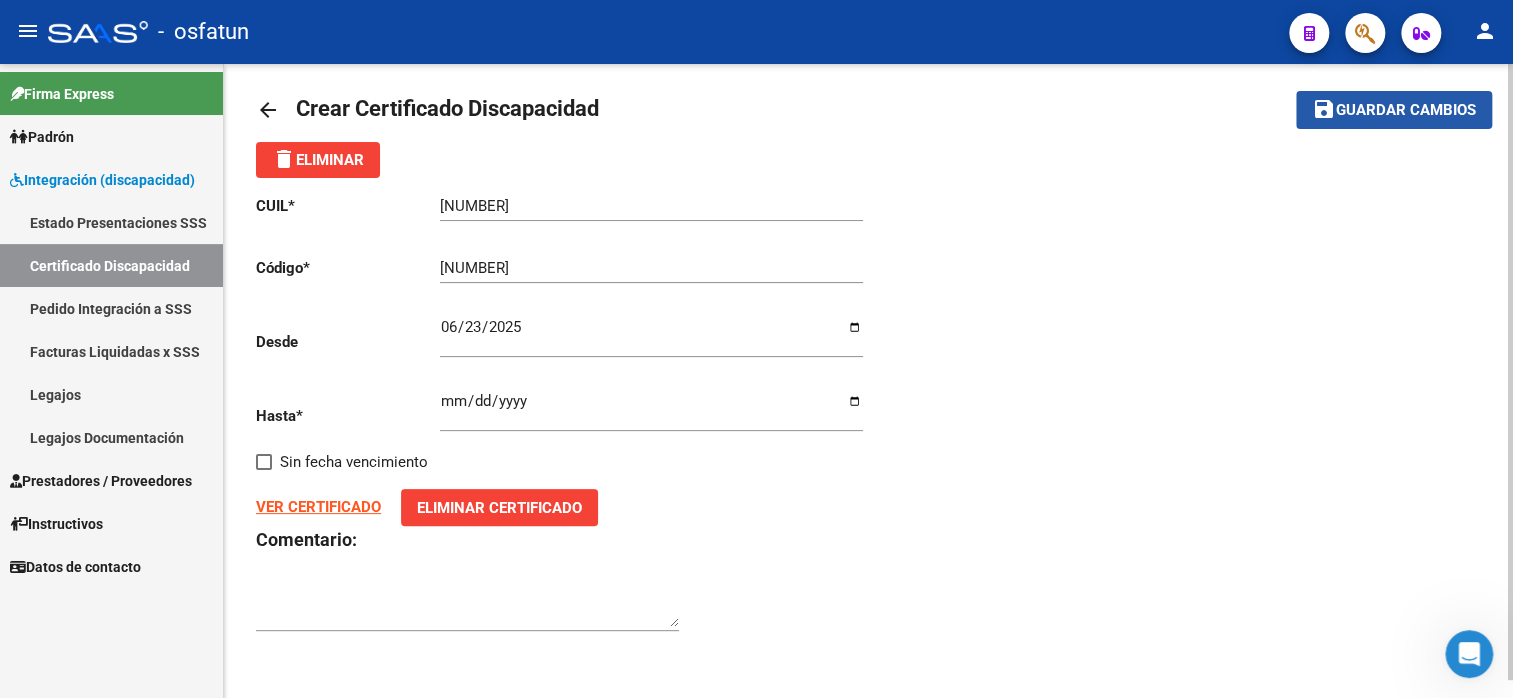 click on "Guardar cambios" 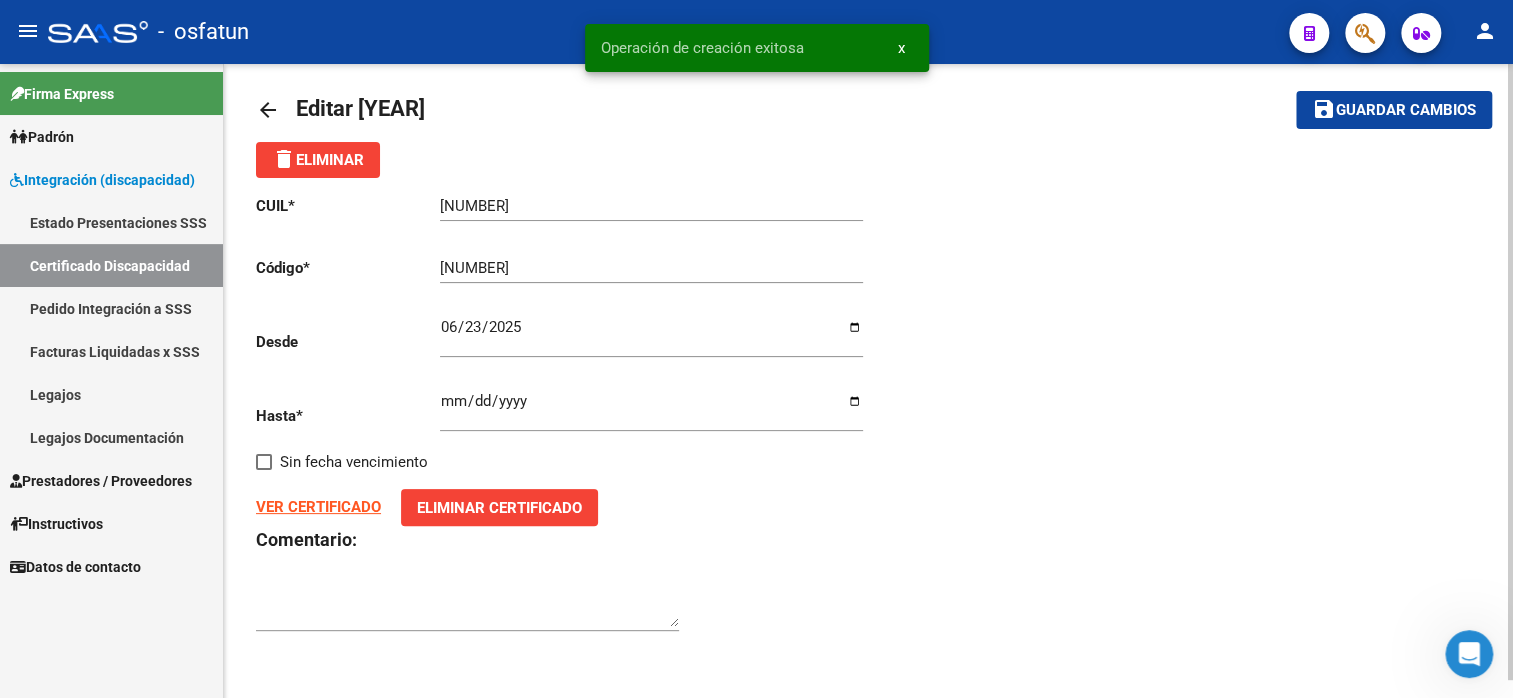 scroll, scrollTop: 0, scrollLeft: 0, axis: both 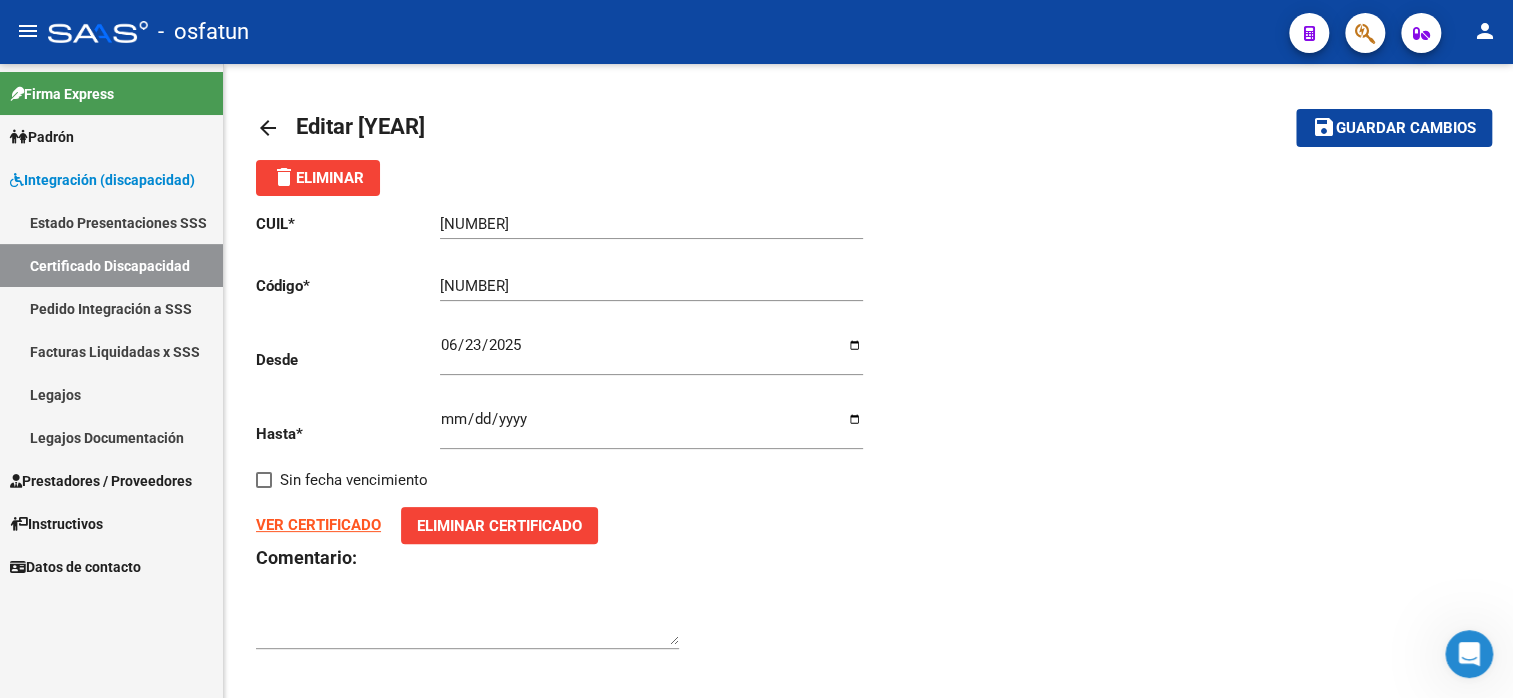 click on "Legajos" at bounding box center (111, 394) 